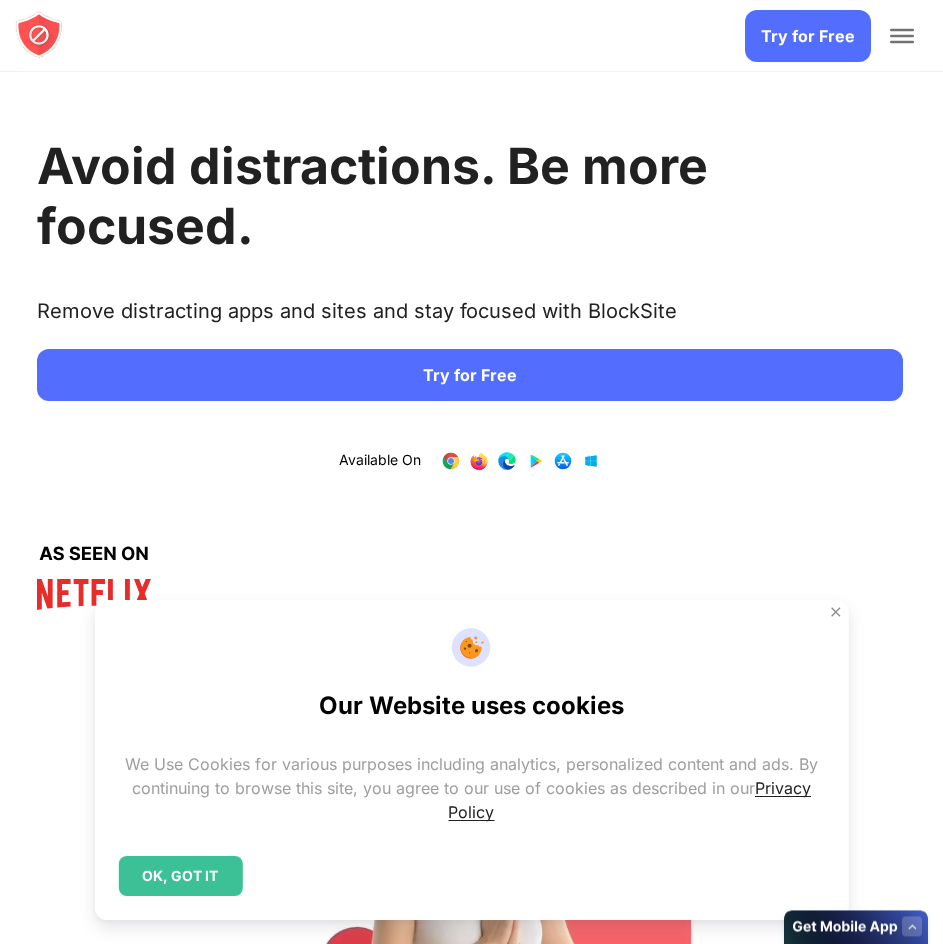 scroll, scrollTop: 0, scrollLeft: 0, axis: both 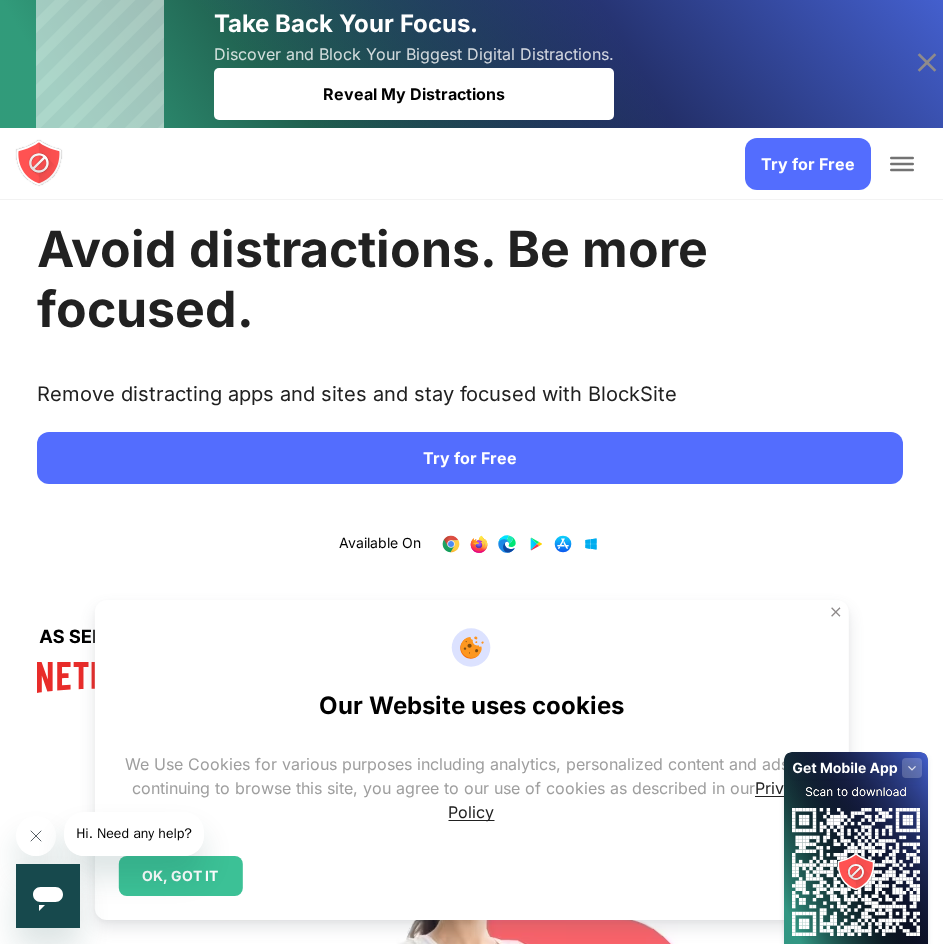 click on "Try for Free" at bounding box center [470, 458] 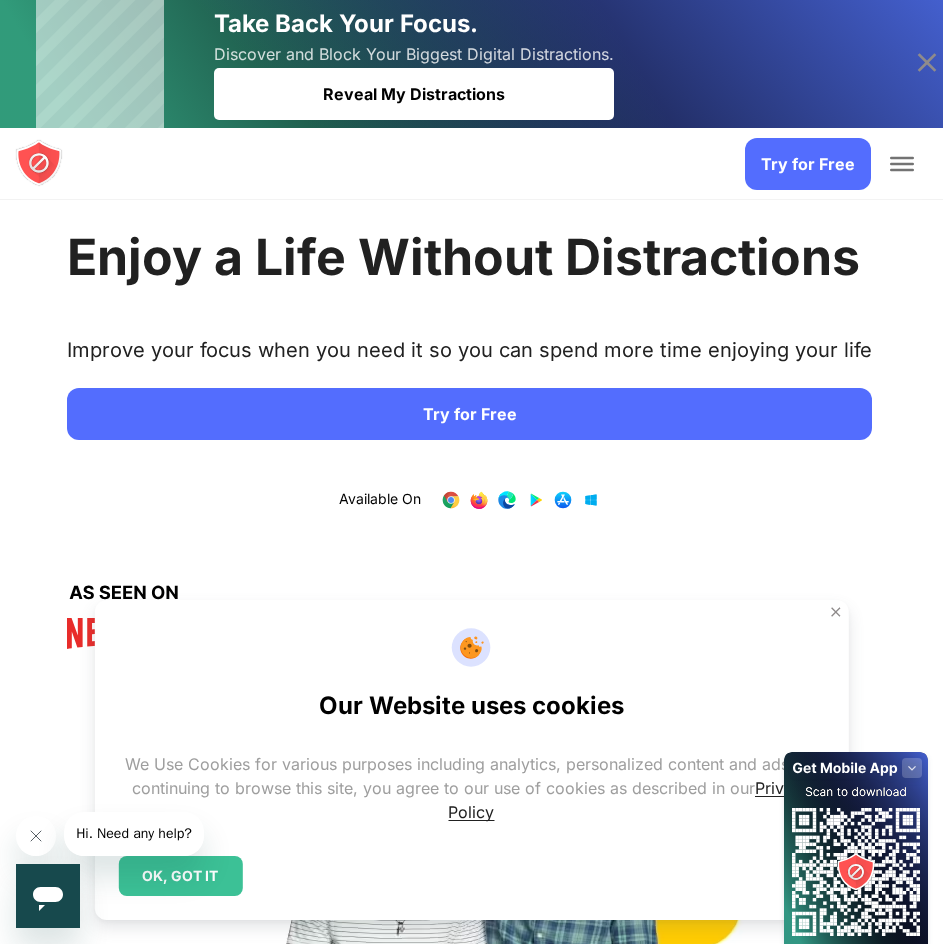 click on "Try for Free" at bounding box center [808, 164] 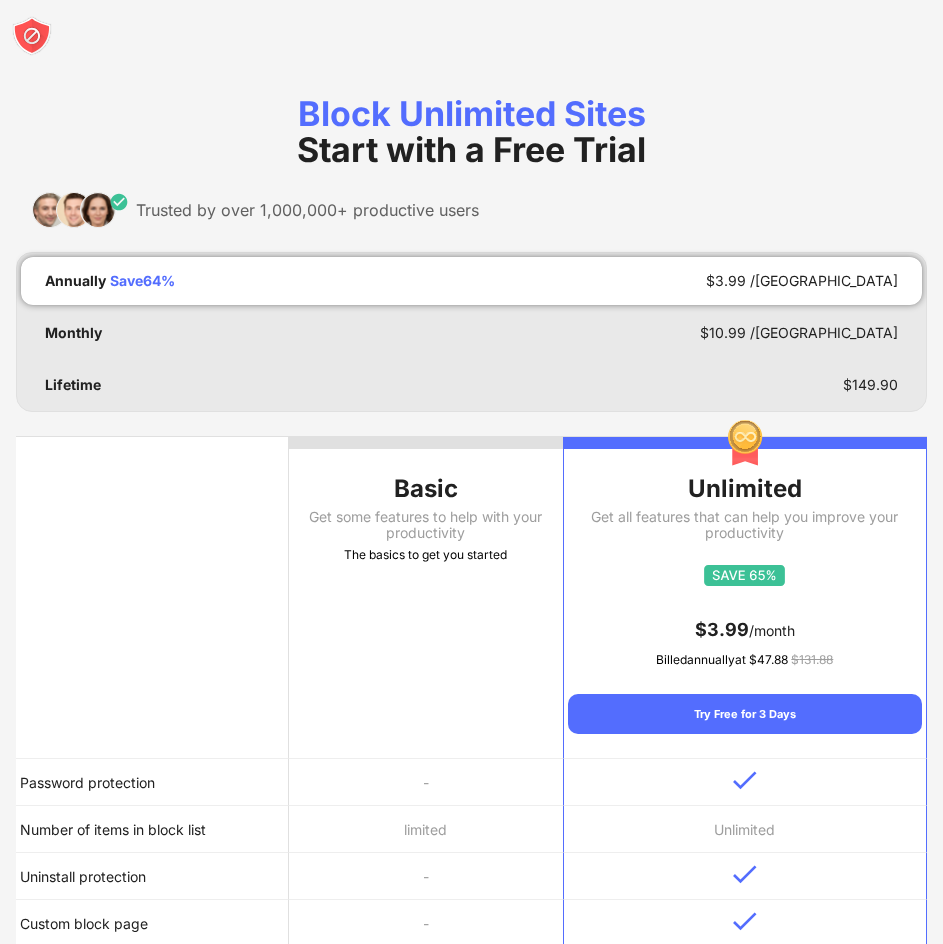 scroll, scrollTop: 0, scrollLeft: 0, axis: both 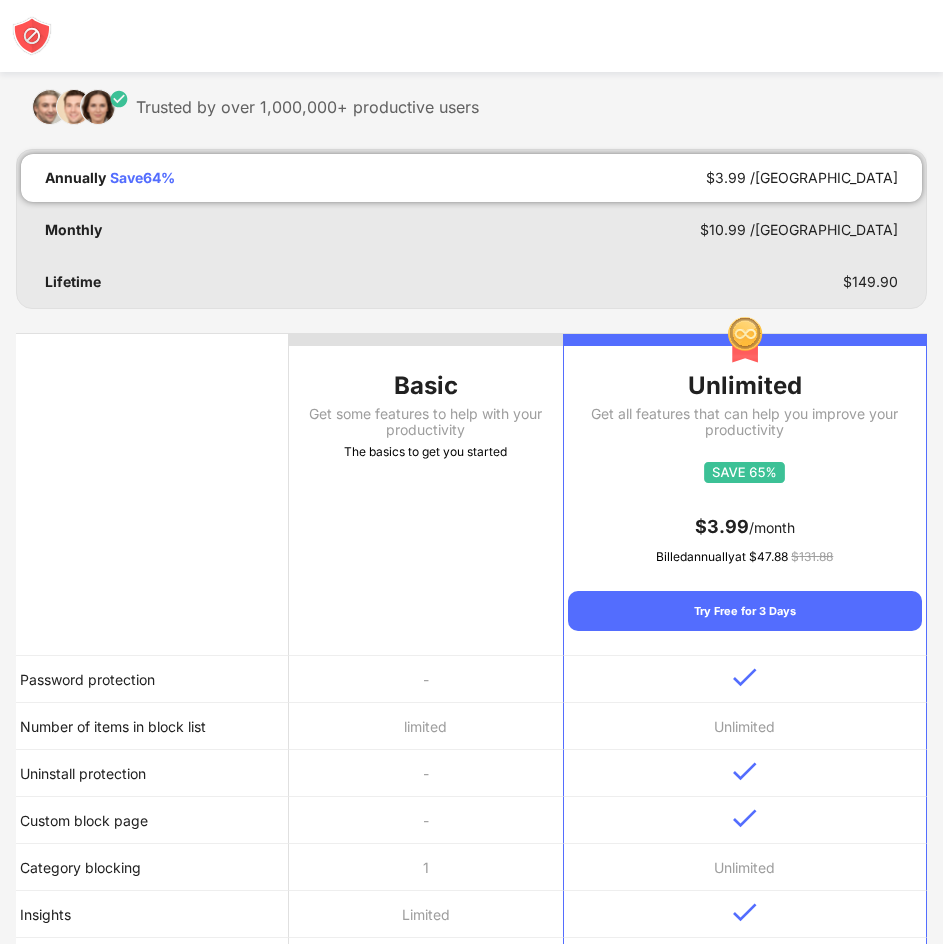 click on "Basic Get some features to help with your productivity The basics to get you started" at bounding box center [425, 495] 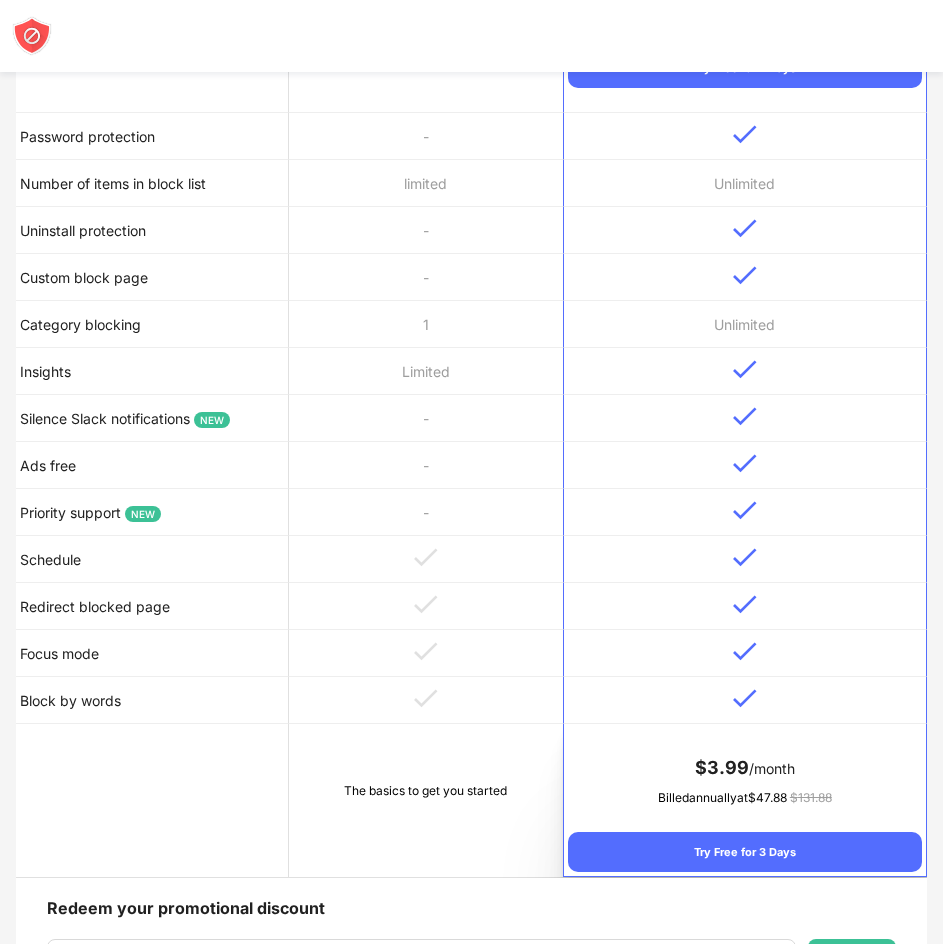 scroll, scrollTop: 649, scrollLeft: 0, axis: vertical 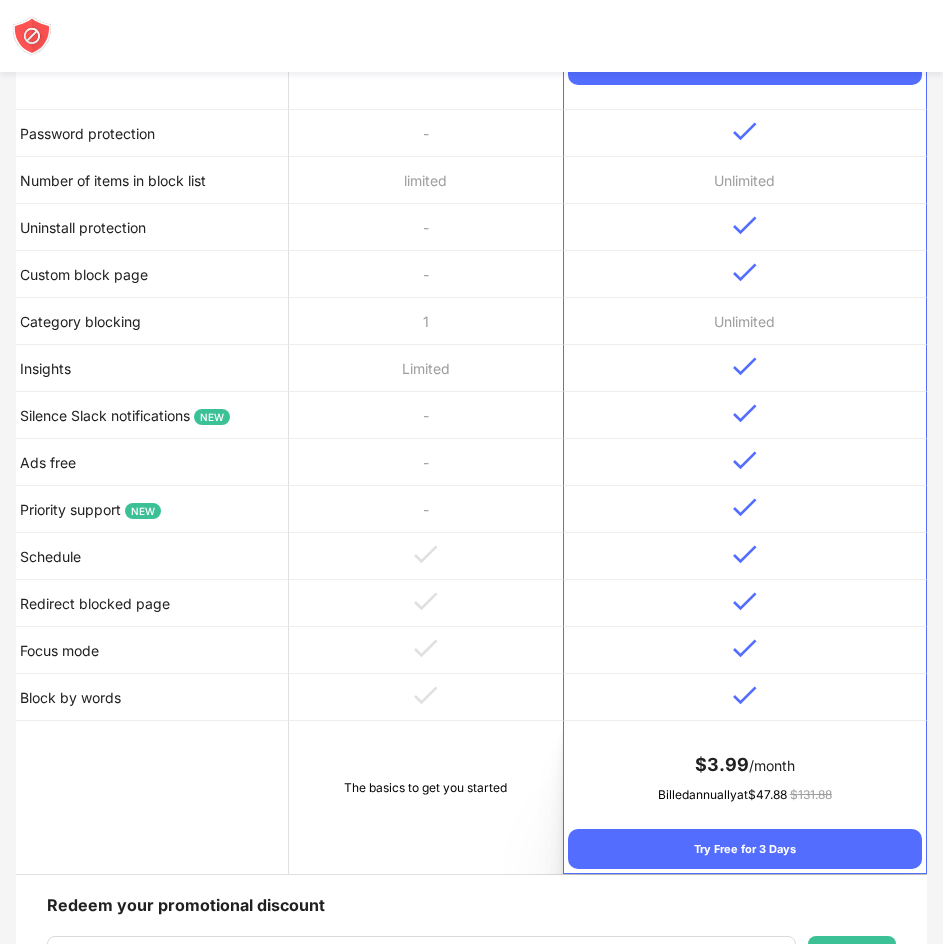 click on "The basics to get you started" at bounding box center [425, 797] 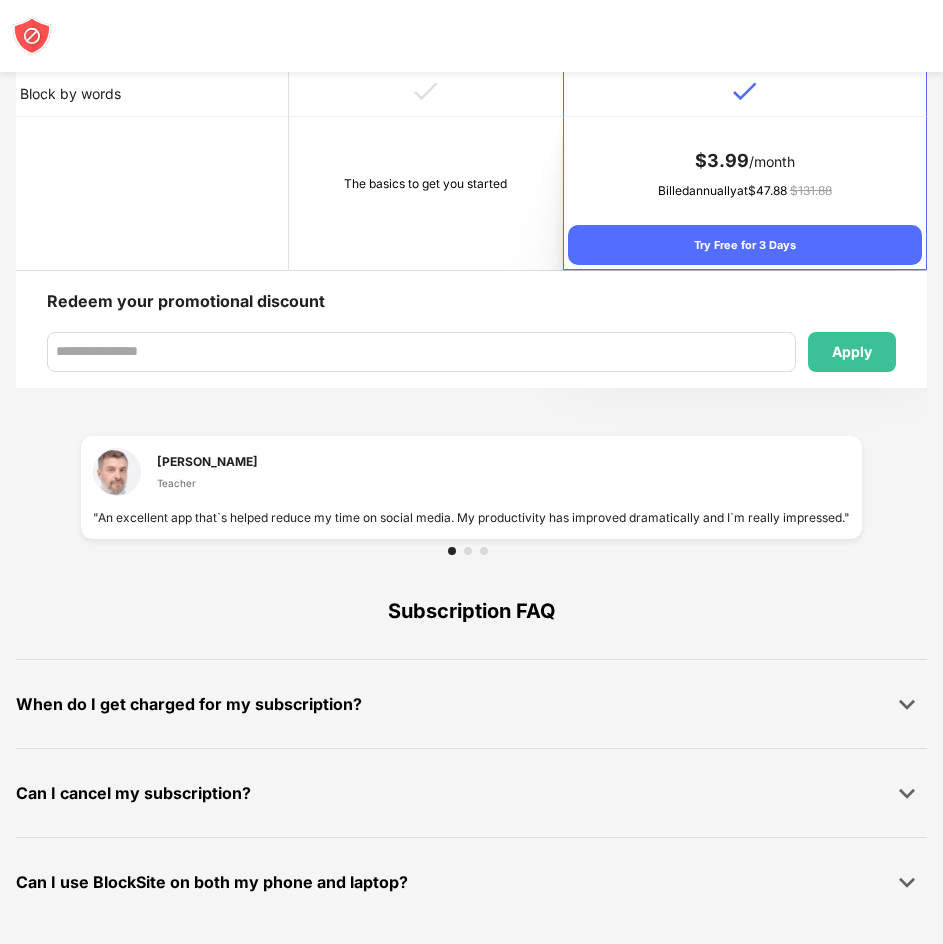 scroll, scrollTop: 1259, scrollLeft: 0, axis: vertical 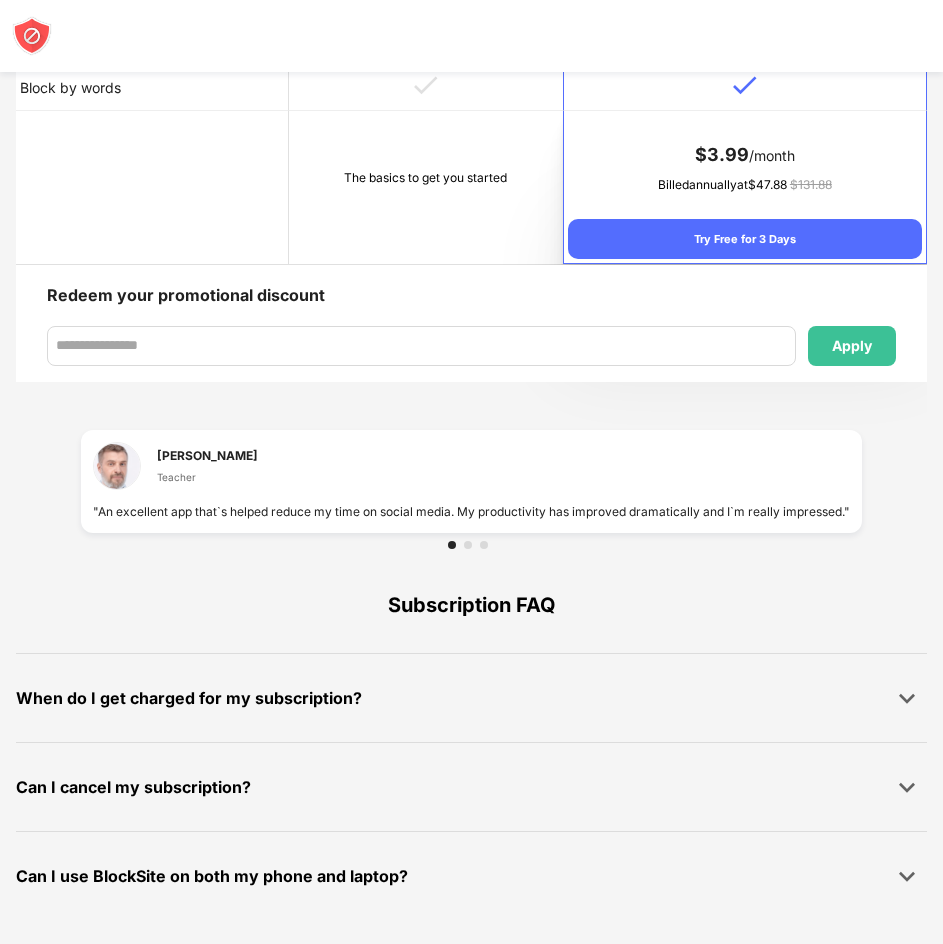 click on "The basics to get you started" at bounding box center (425, 187) 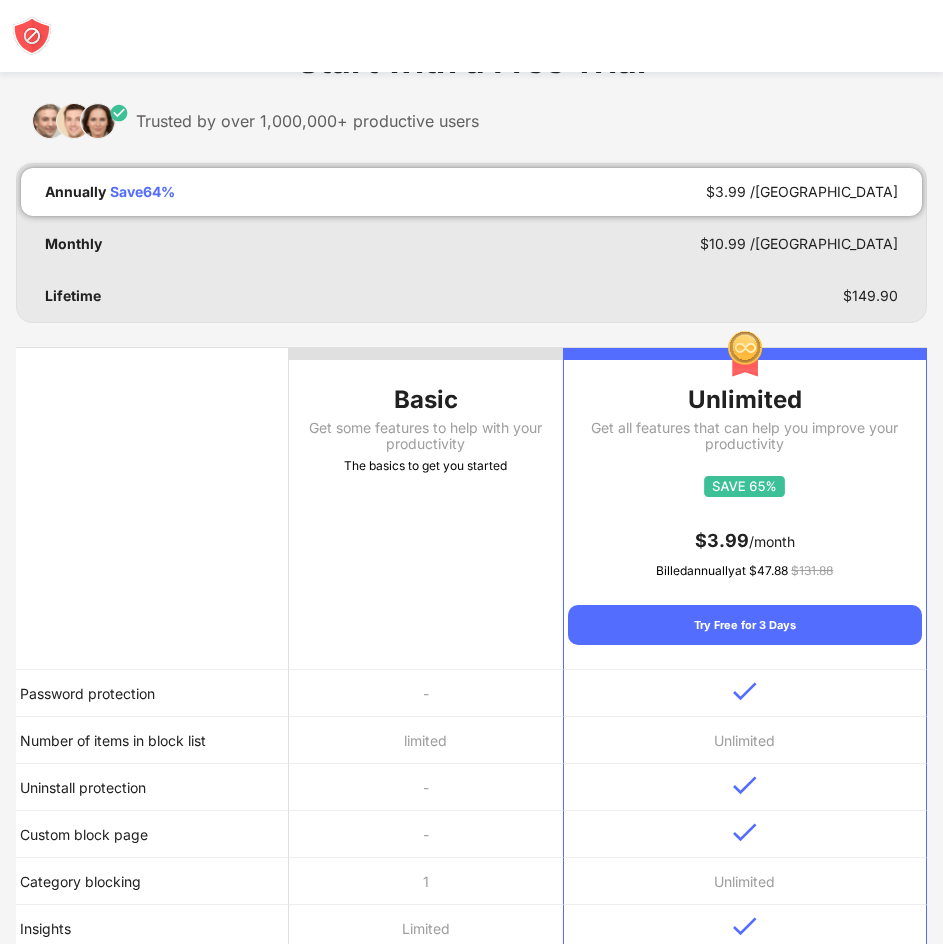 scroll, scrollTop: 0, scrollLeft: 0, axis: both 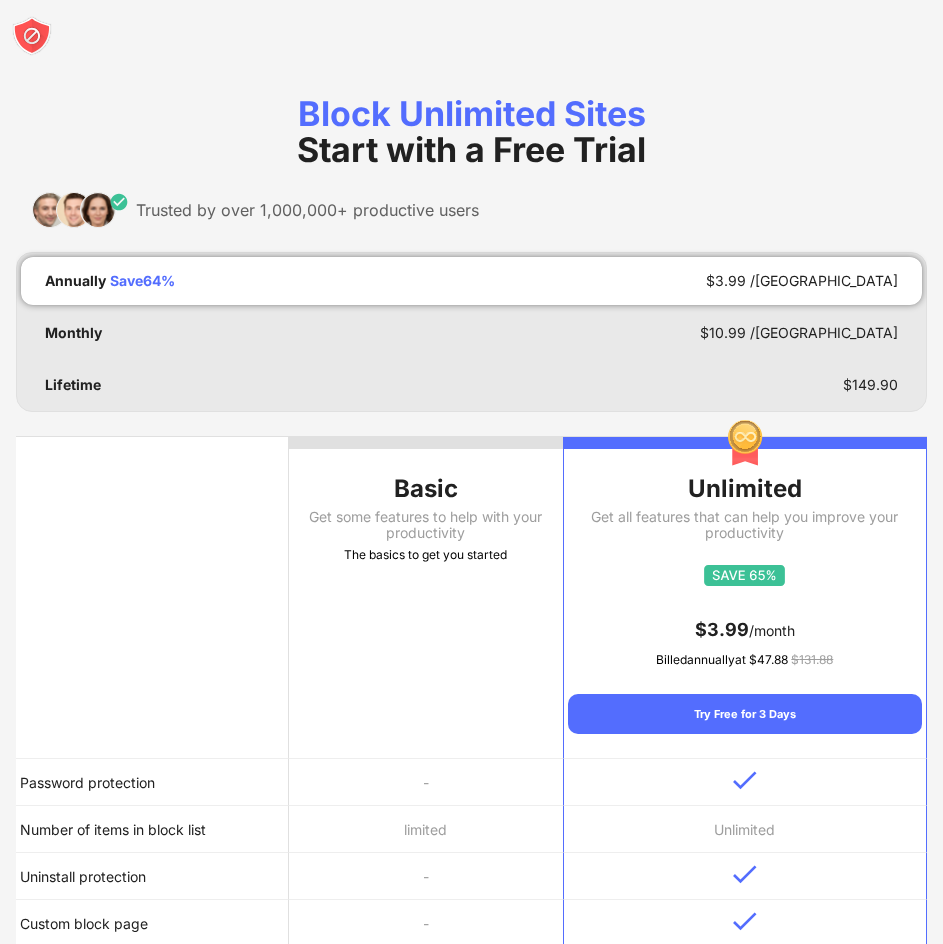 drag, startPoint x: 365, startPoint y: 521, endPoint x: 120, endPoint y: 592, distance: 255.08038 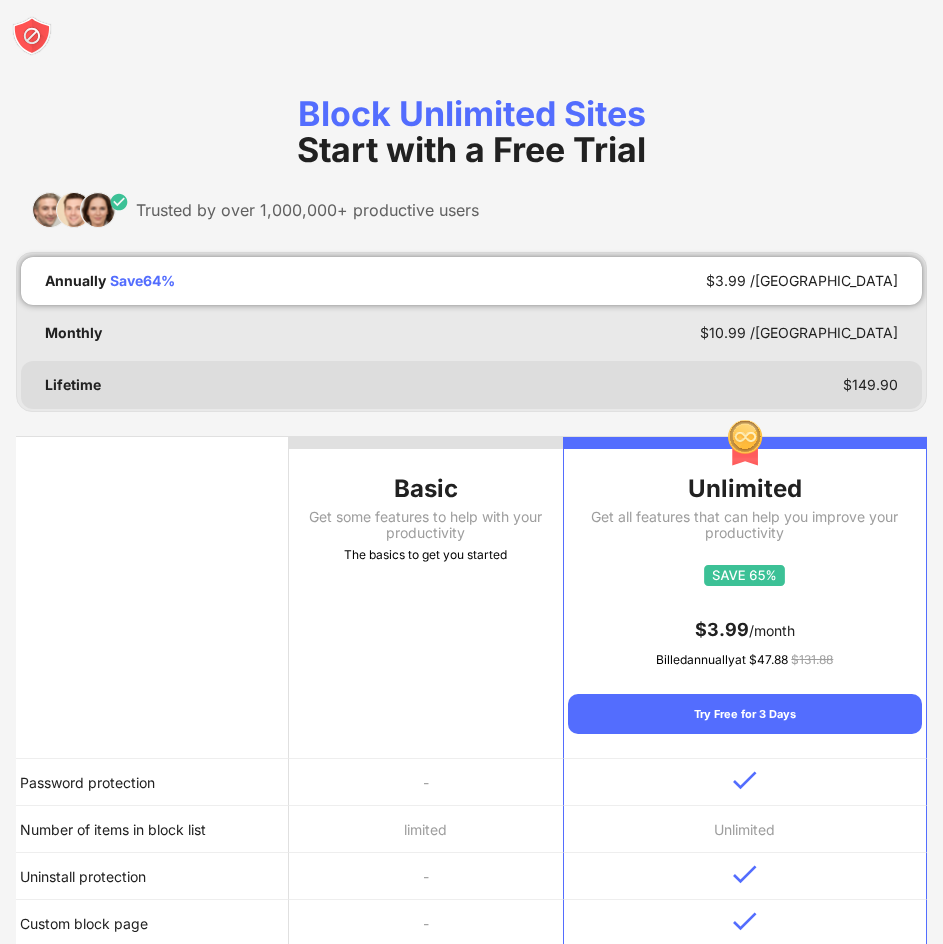 drag, startPoint x: 120, startPoint y: 592, endPoint x: 73, endPoint y: 395, distance: 202.529 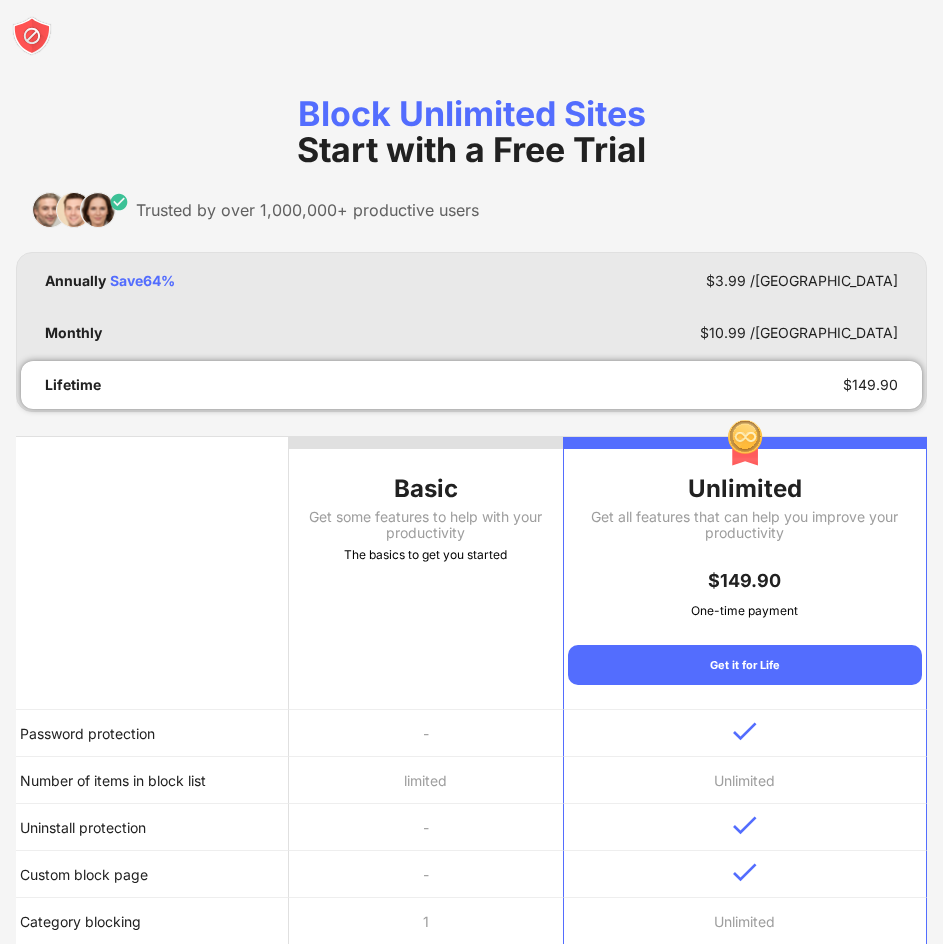 click at bounding box center (152, 573) 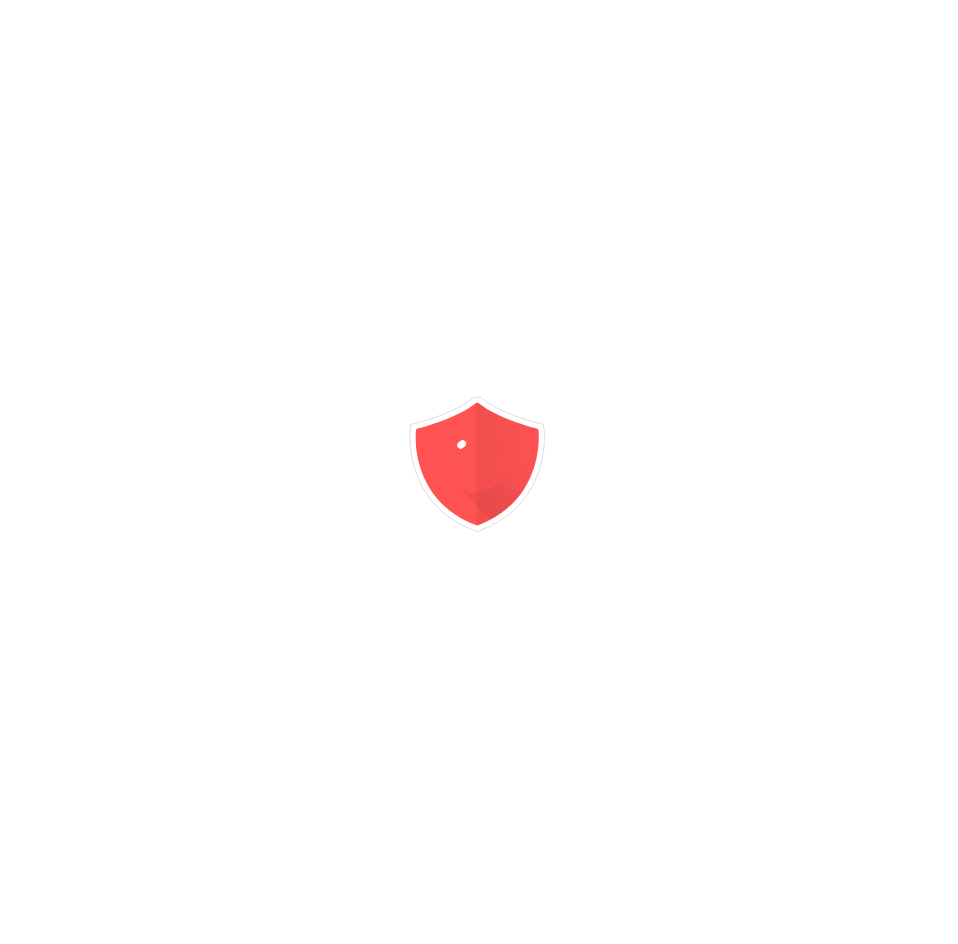 scroll, scrollTop: 0, scrollLeft: 0, axis: both 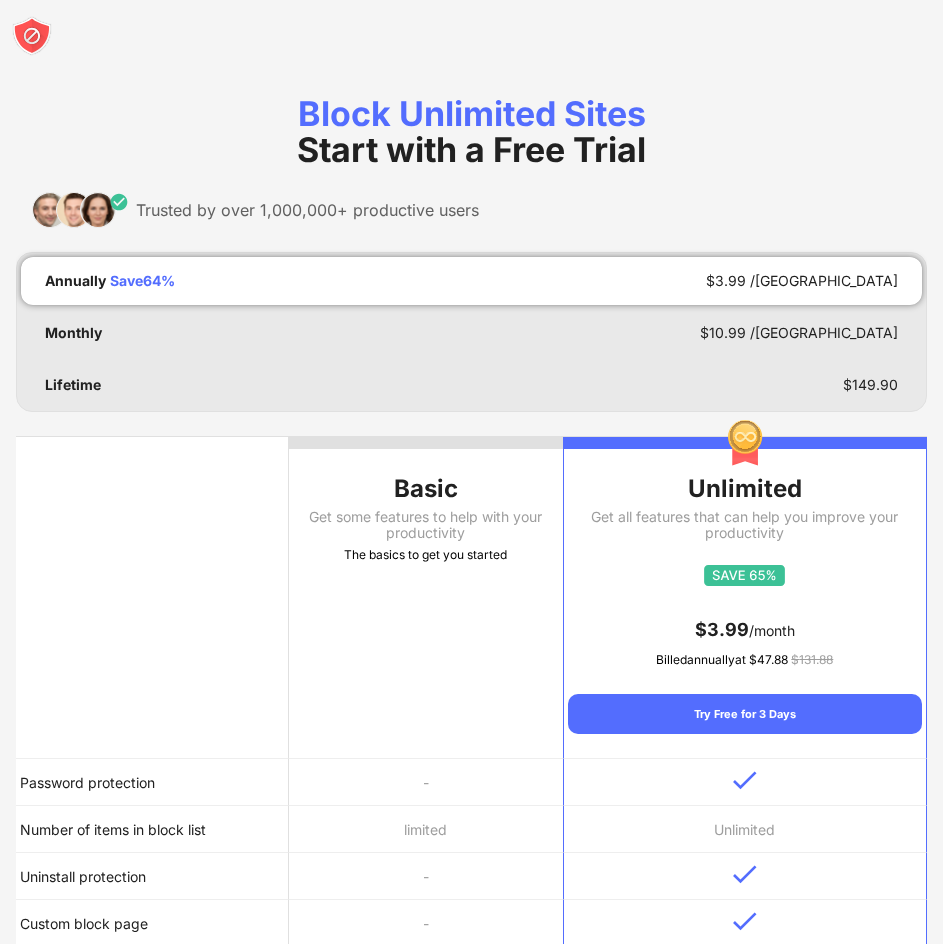 click on "The basics to get you started" at bounding box center (425, 555) 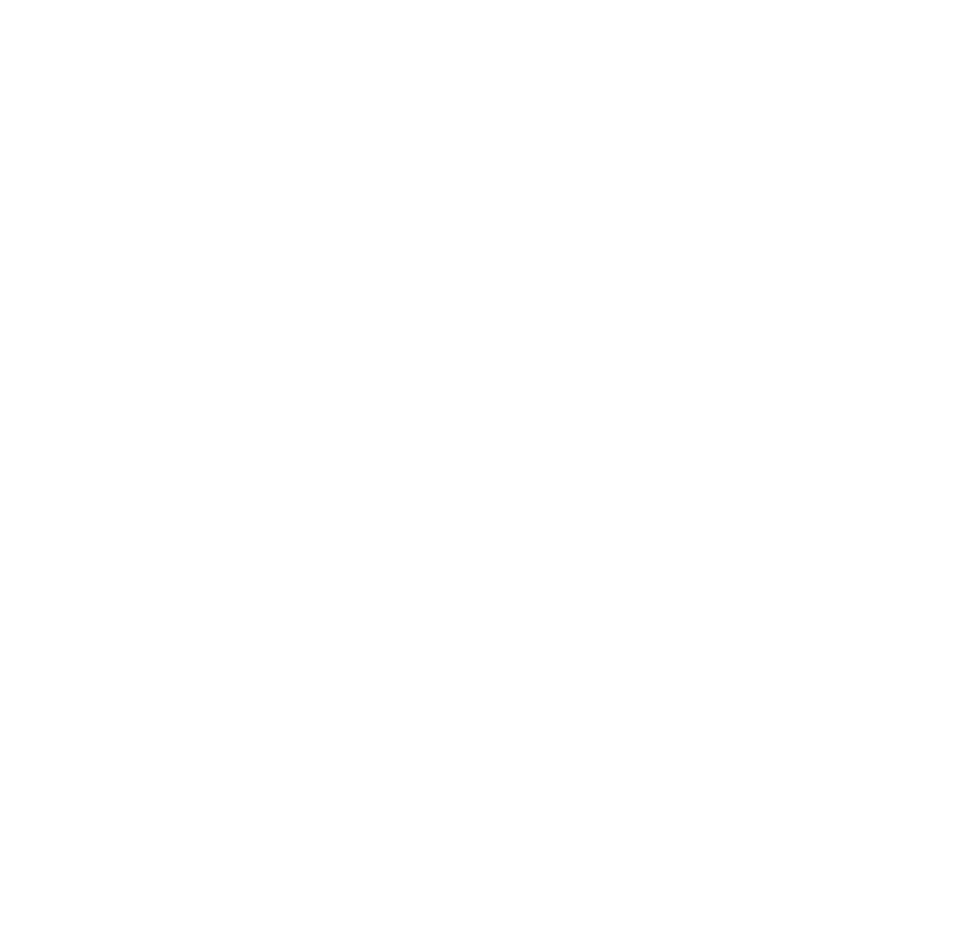 scroll, scrollTop: 0, scrollLeft: 0, axis: both 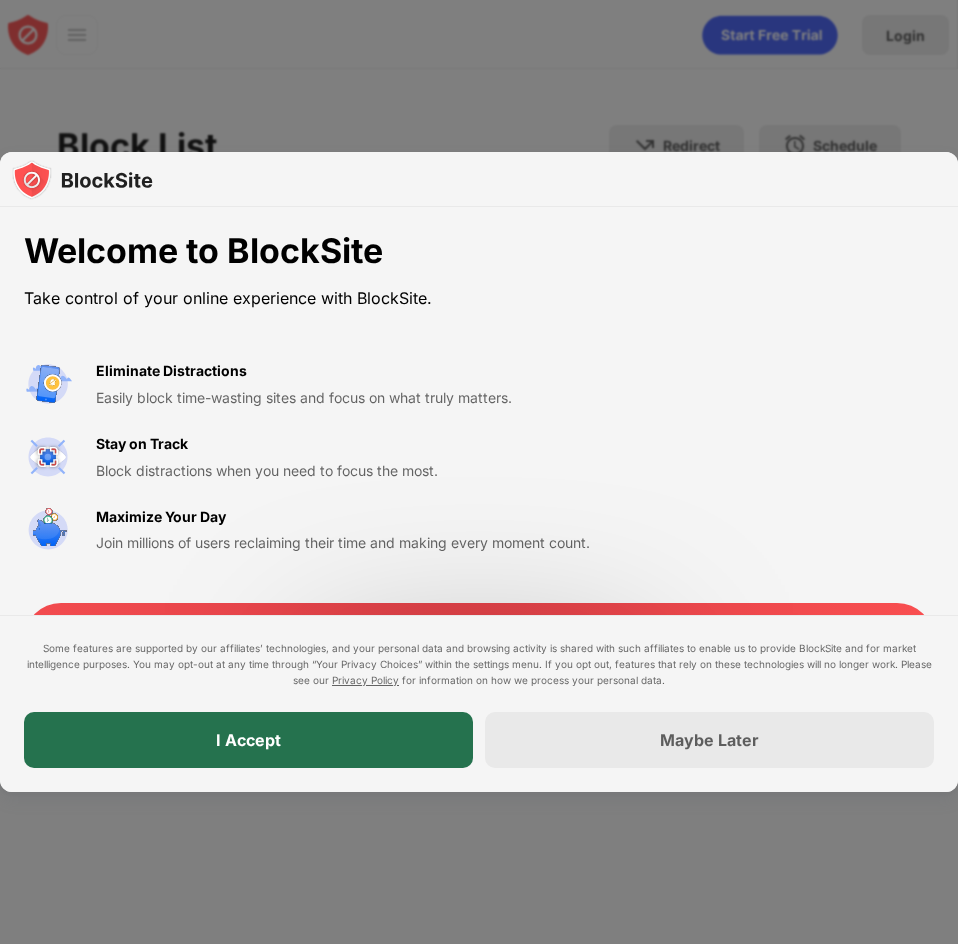 click on "I Accept" at bounding box center (248, 740) 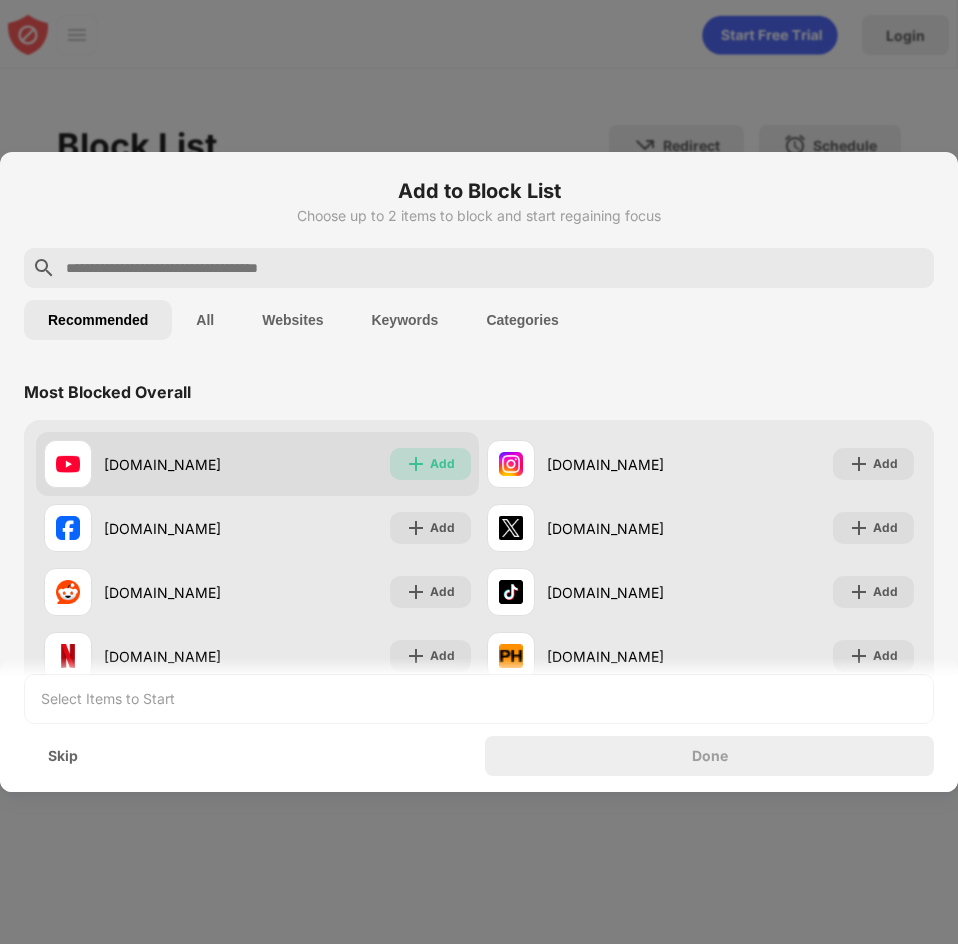 click on "Add" at bounding box center (430, 464) 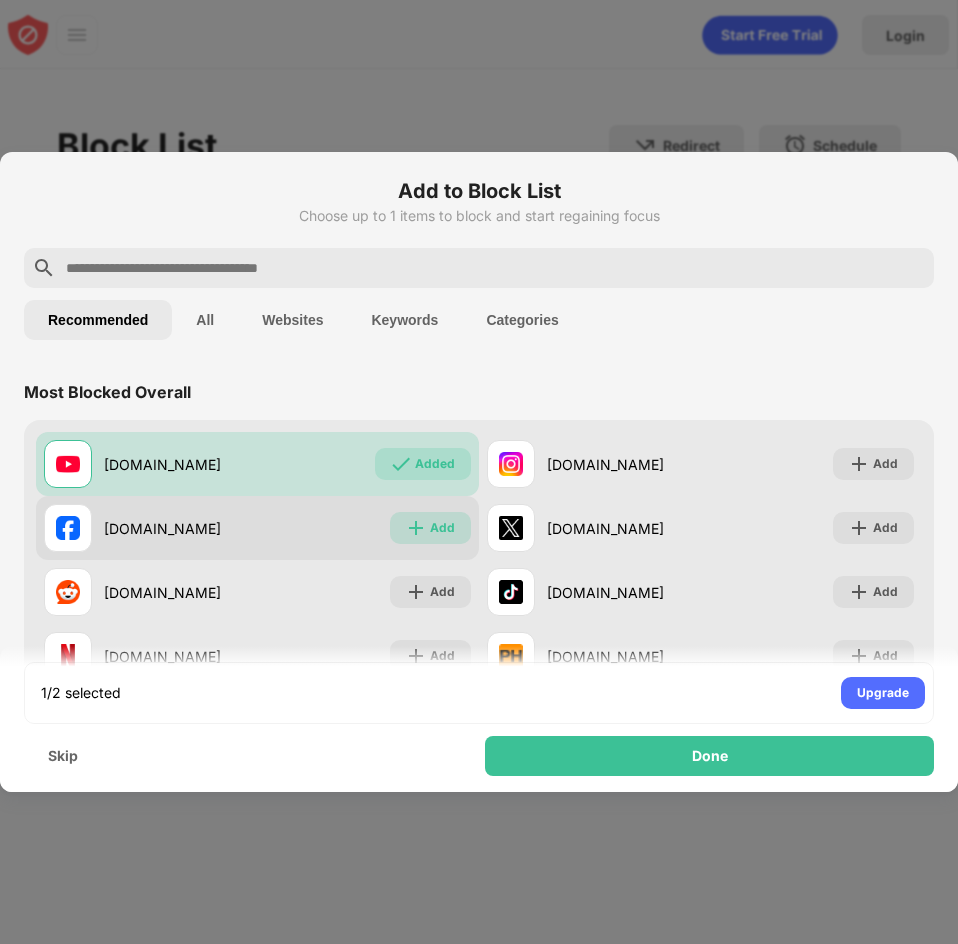 click at bounding box center (416, 528) 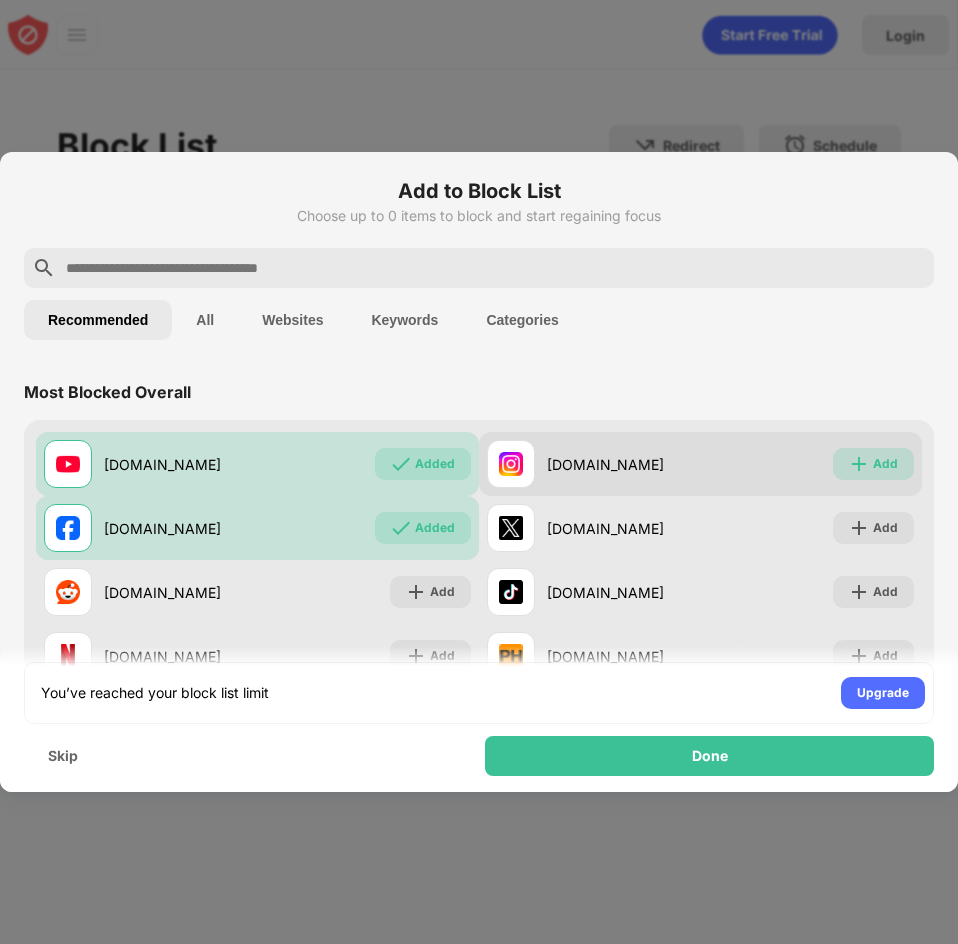 click on "Add" at bounding box center [885, 464] 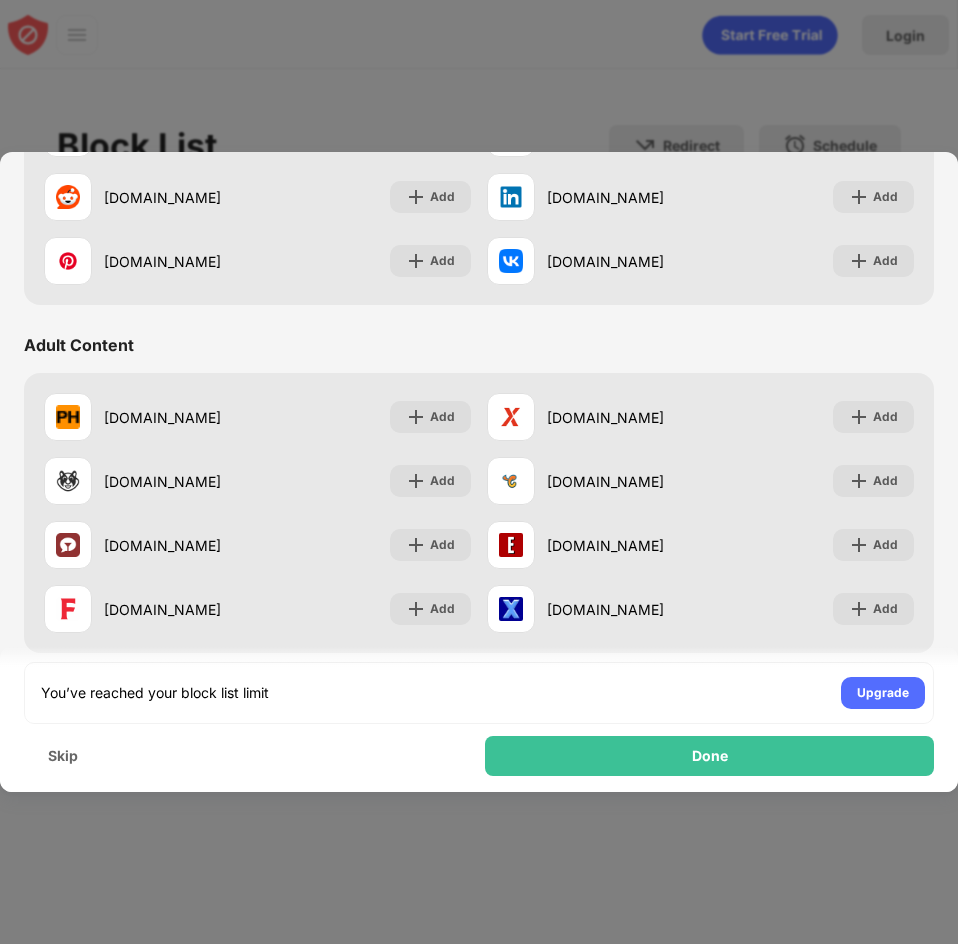 scroll, scrollTop: 744, scrollLeft: 0, axis: vertical 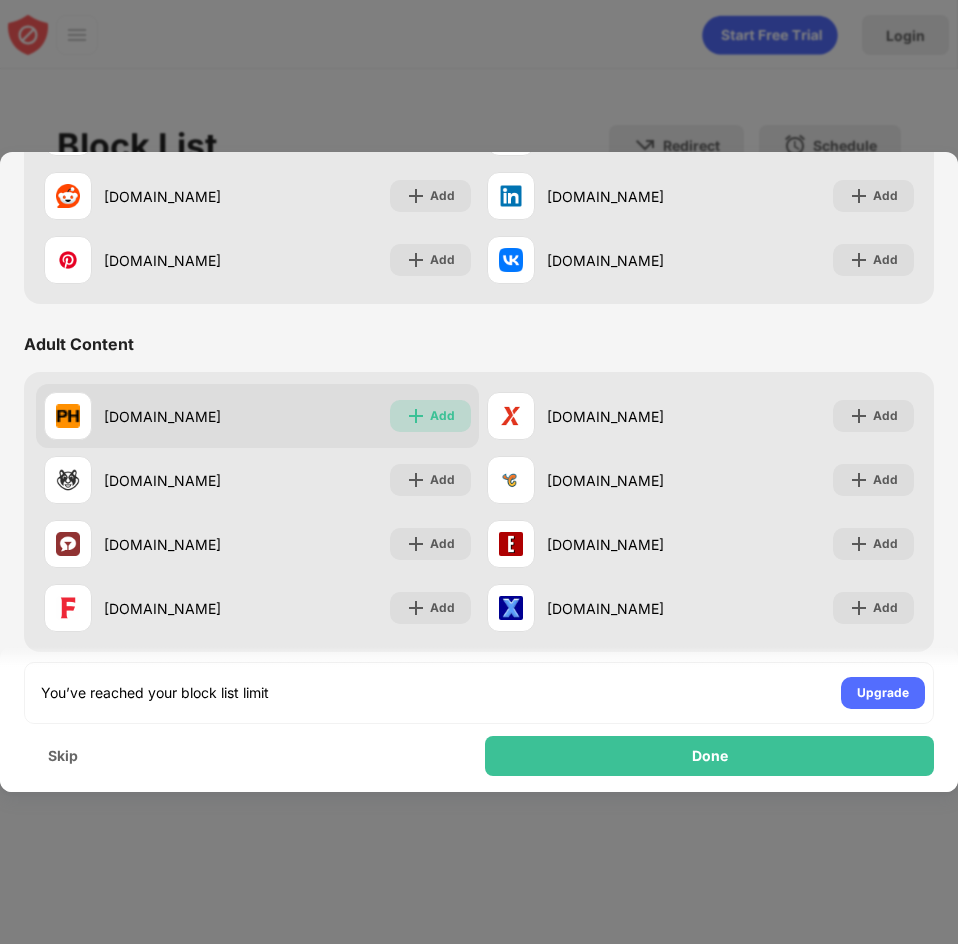 click on "Add" at bounding box center [430, 416] 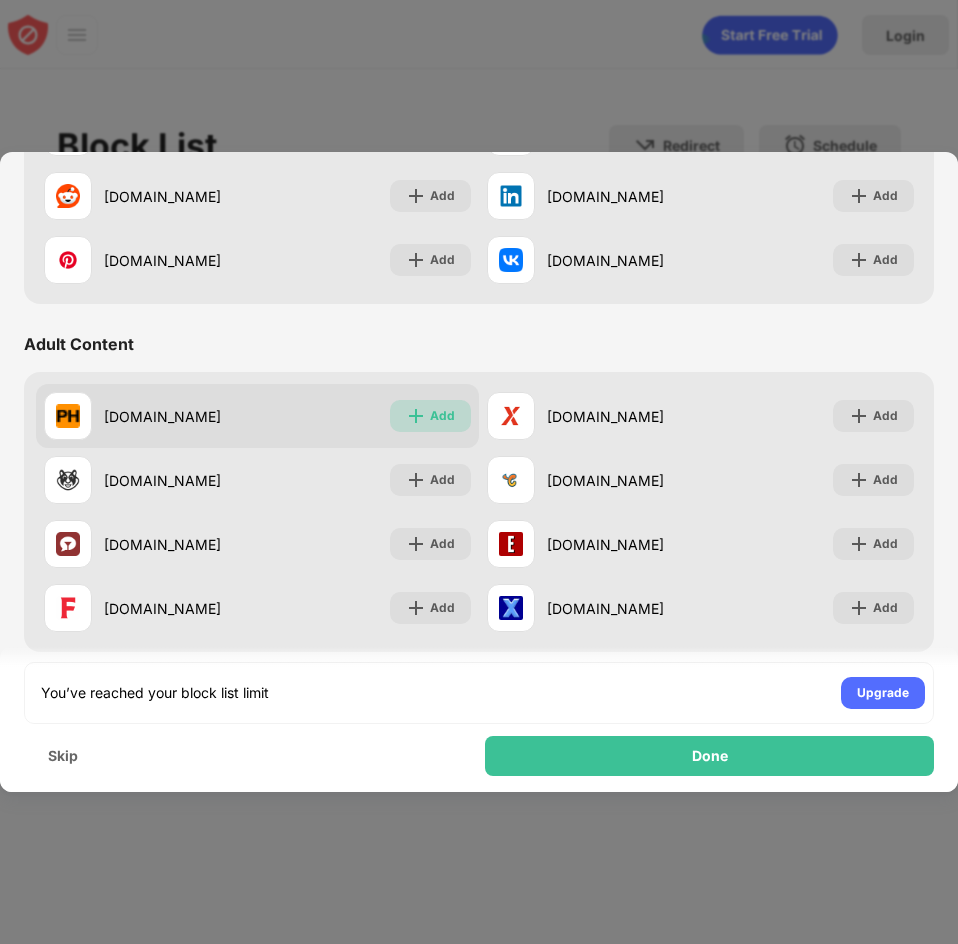 click on "Add" at bounding box center (442, 416) 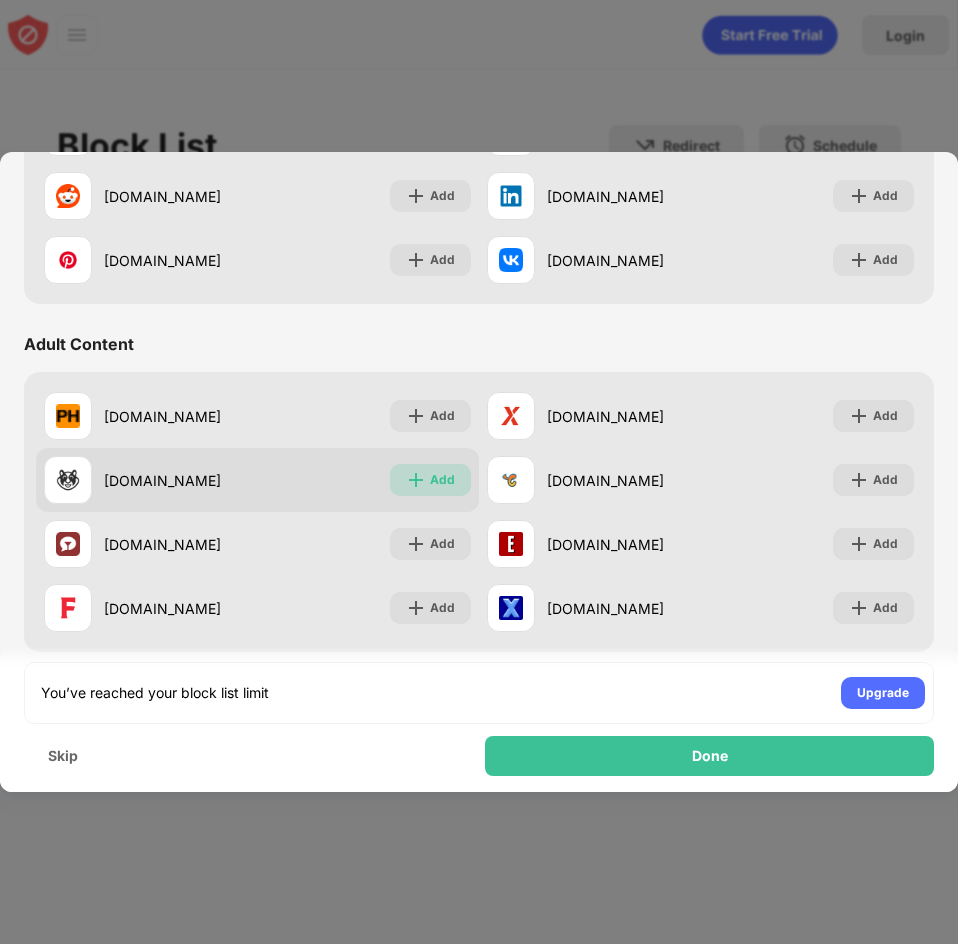 click on "Add" at bounding box center [430, 480] 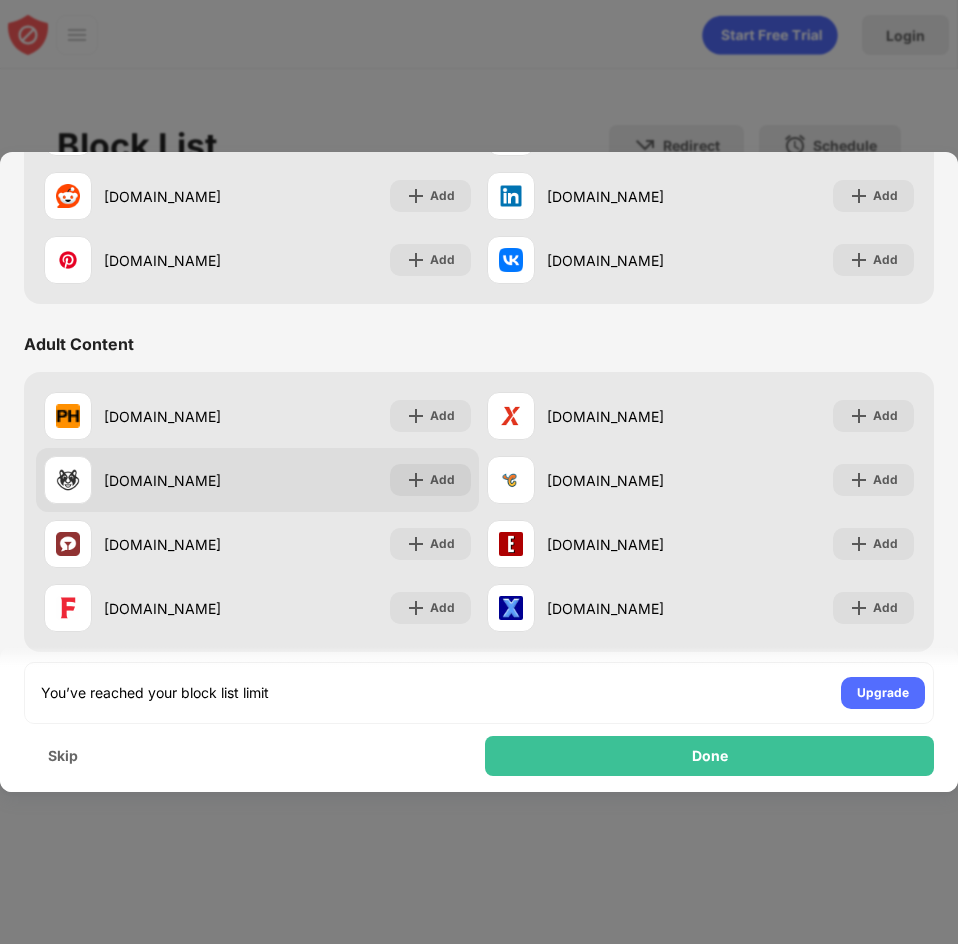 click on "xhamster.com Add" at bounding box center (257, 480) 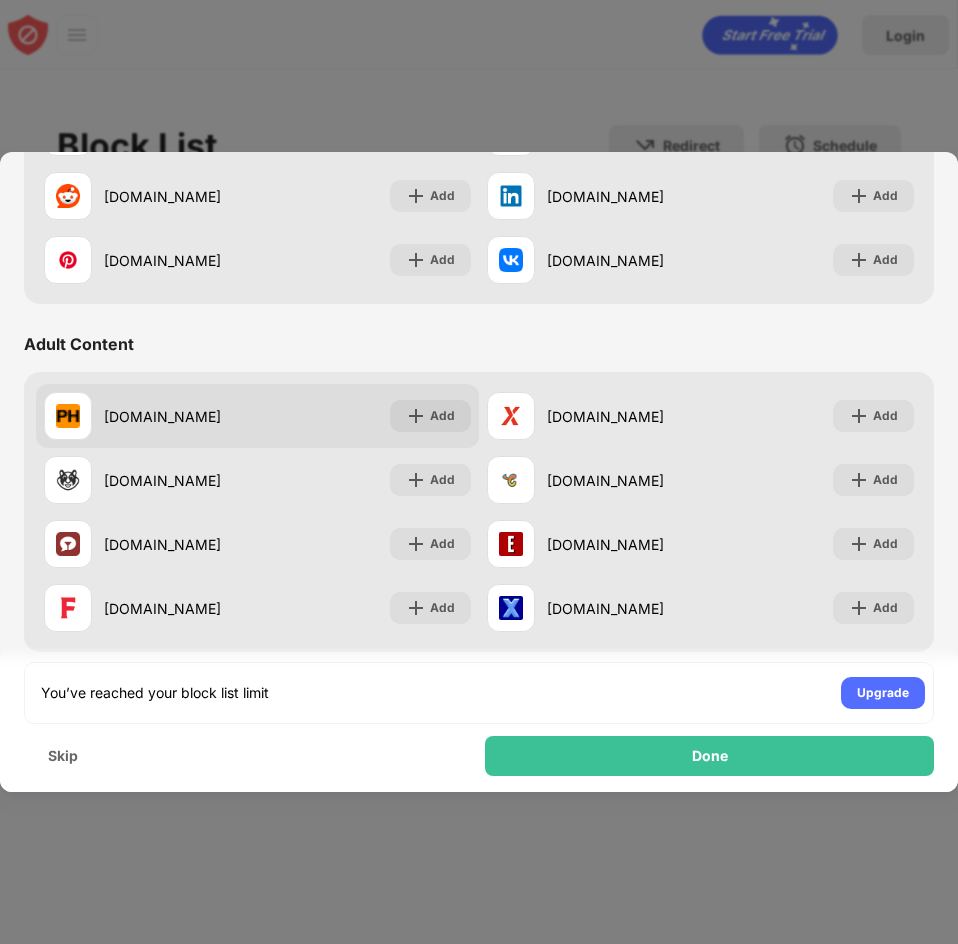 click on "pornhub.com" at bounding box center (181, 416) 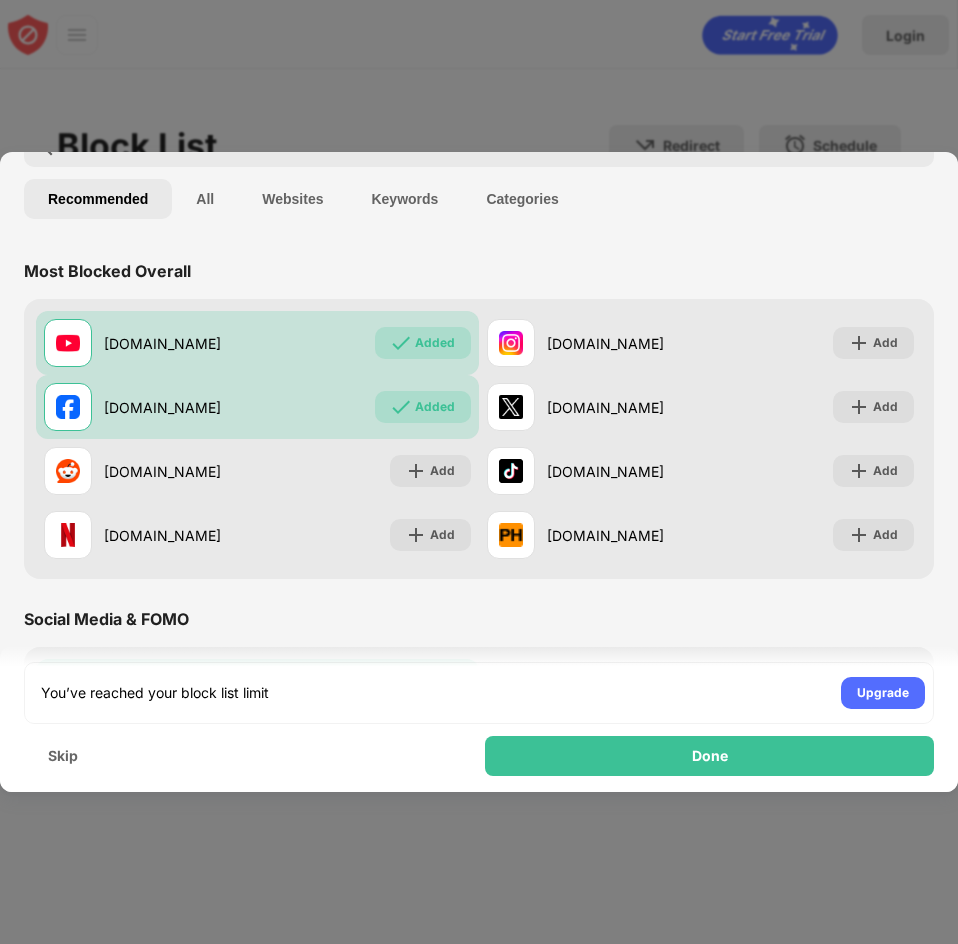 scroll, scrollTop: 119, scrollLeft: 0, axis: vertical 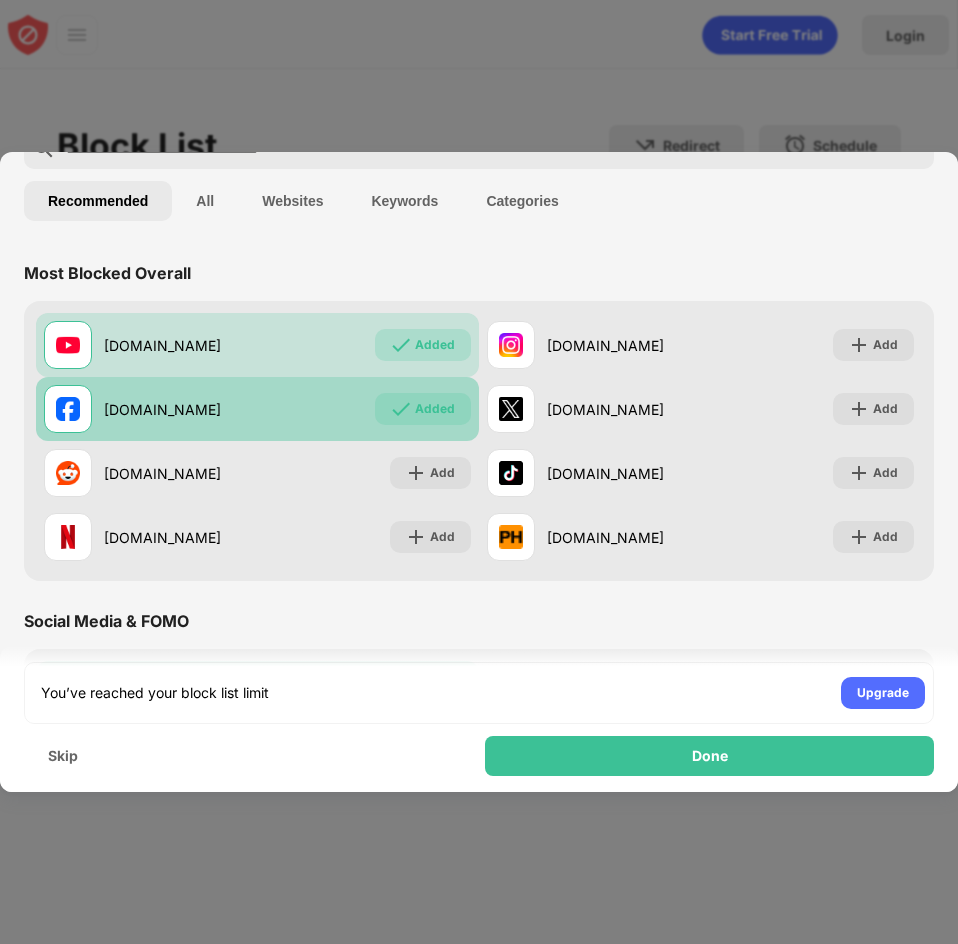 click on "facebook.com" at bounding box center (181, 409) 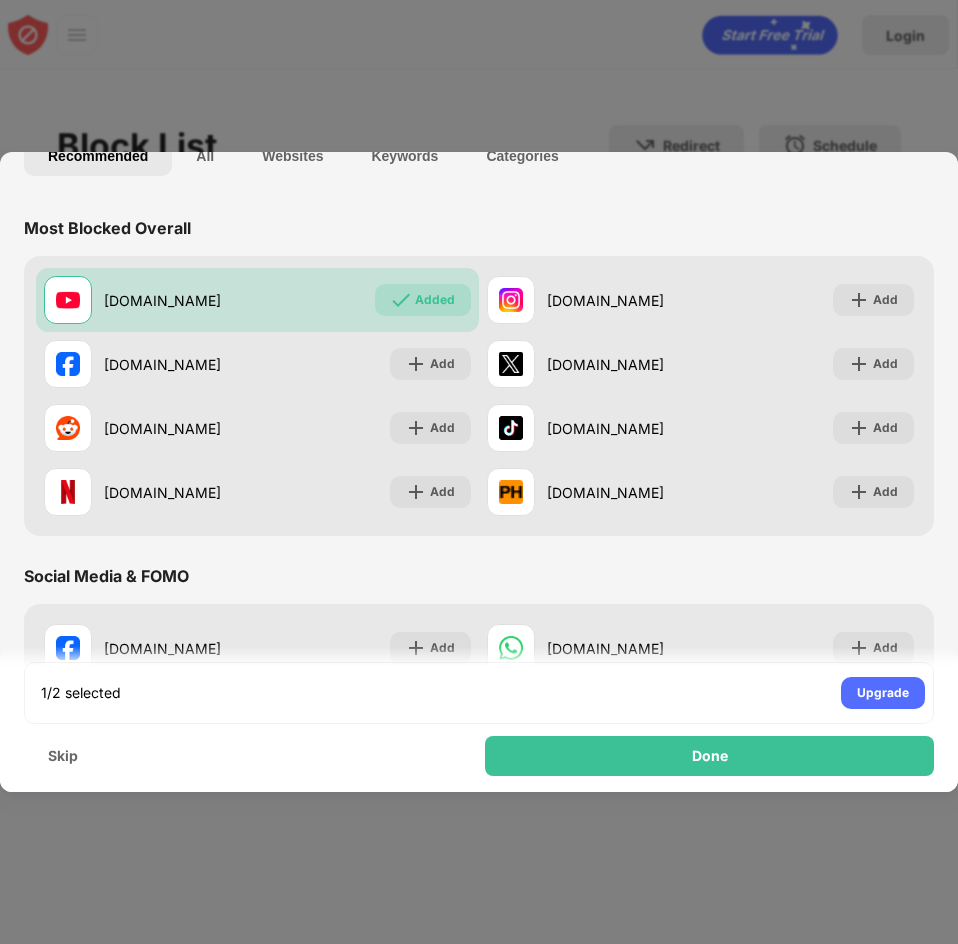 scroll, scrollTop: 339, scrollLeft: 0, axis: vertical 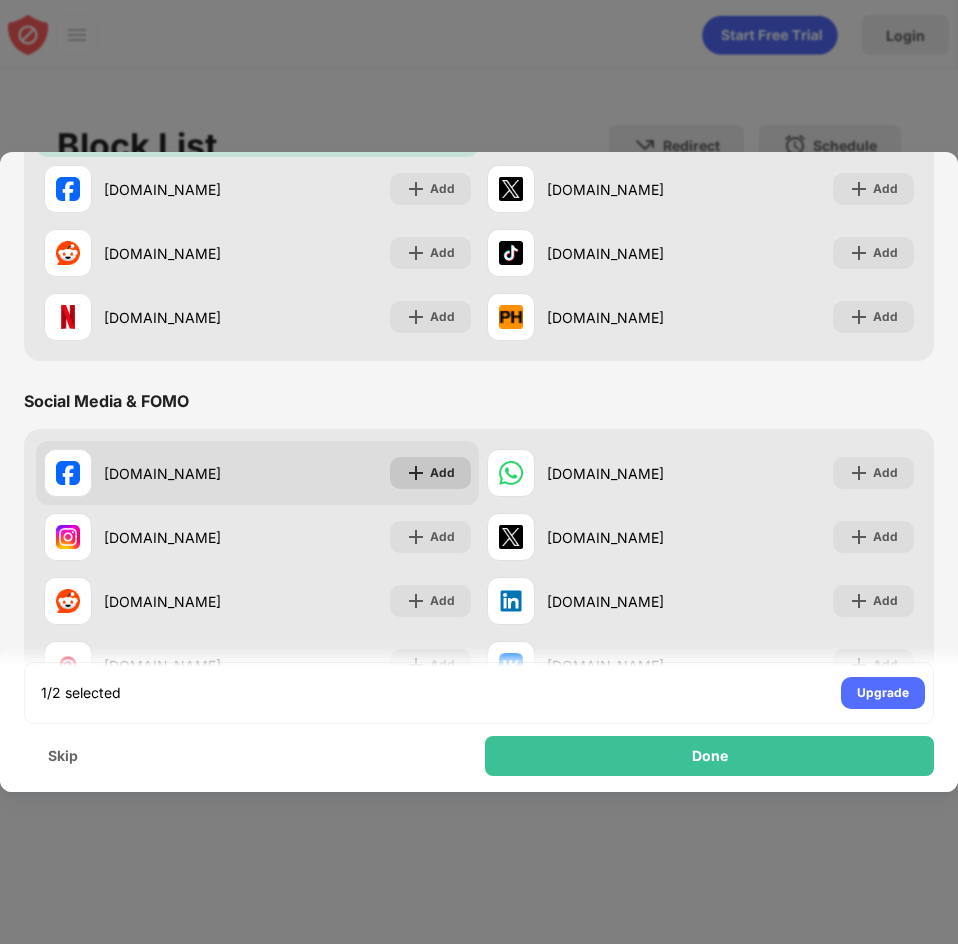 click at bounding box center [416, 473] 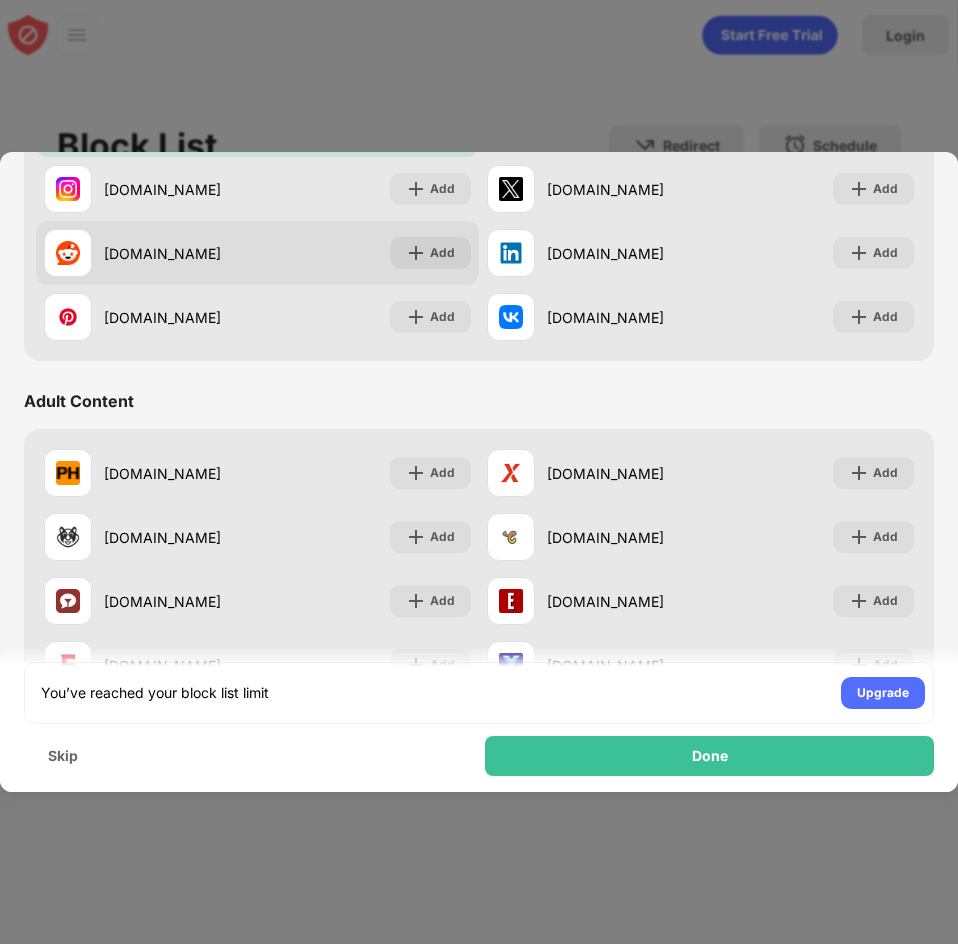 scroll, scrollTop: 796, scrollLeft: 0, axis: vertical 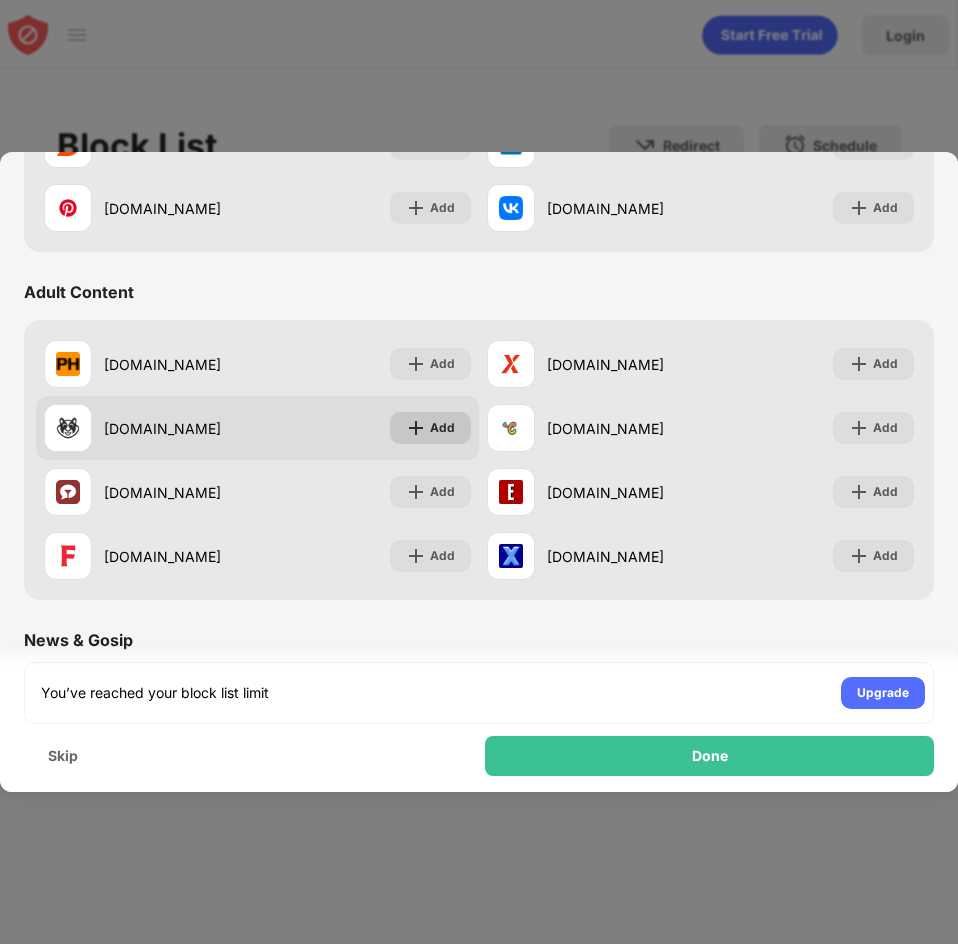 click on "Add" at bounding box center [442, 428] 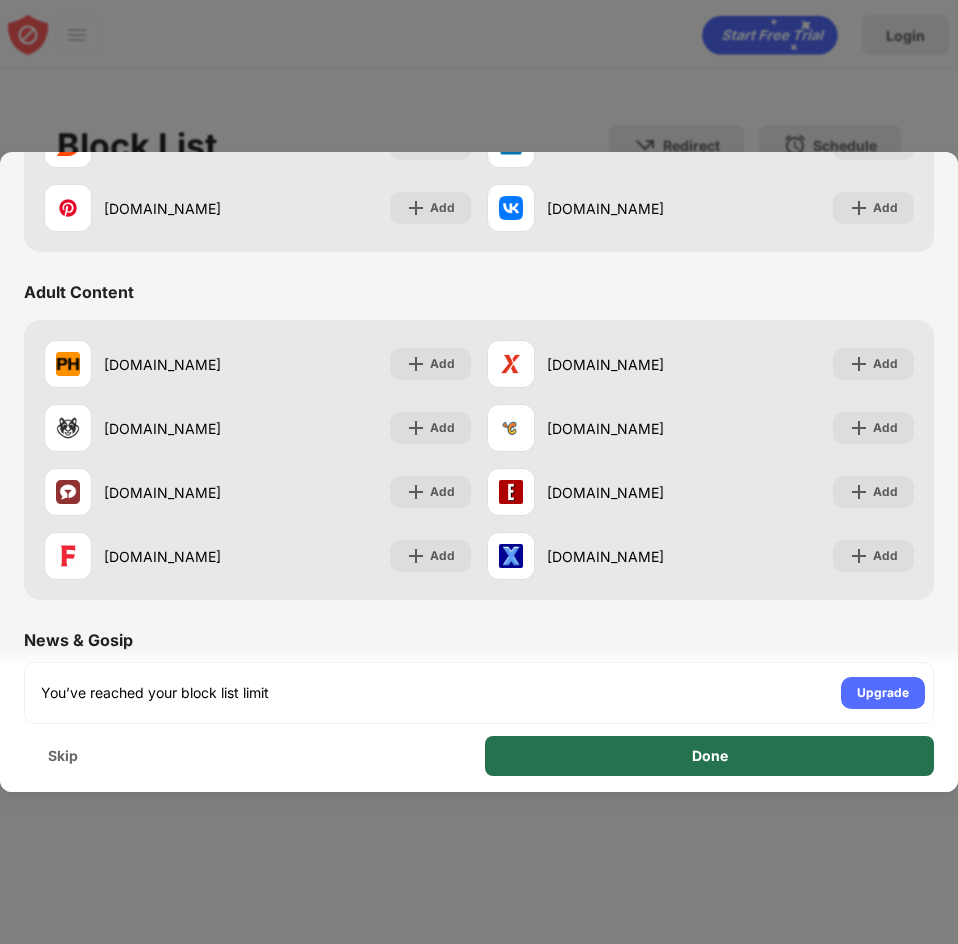 click on "Done" at bounding box center [709, 756] 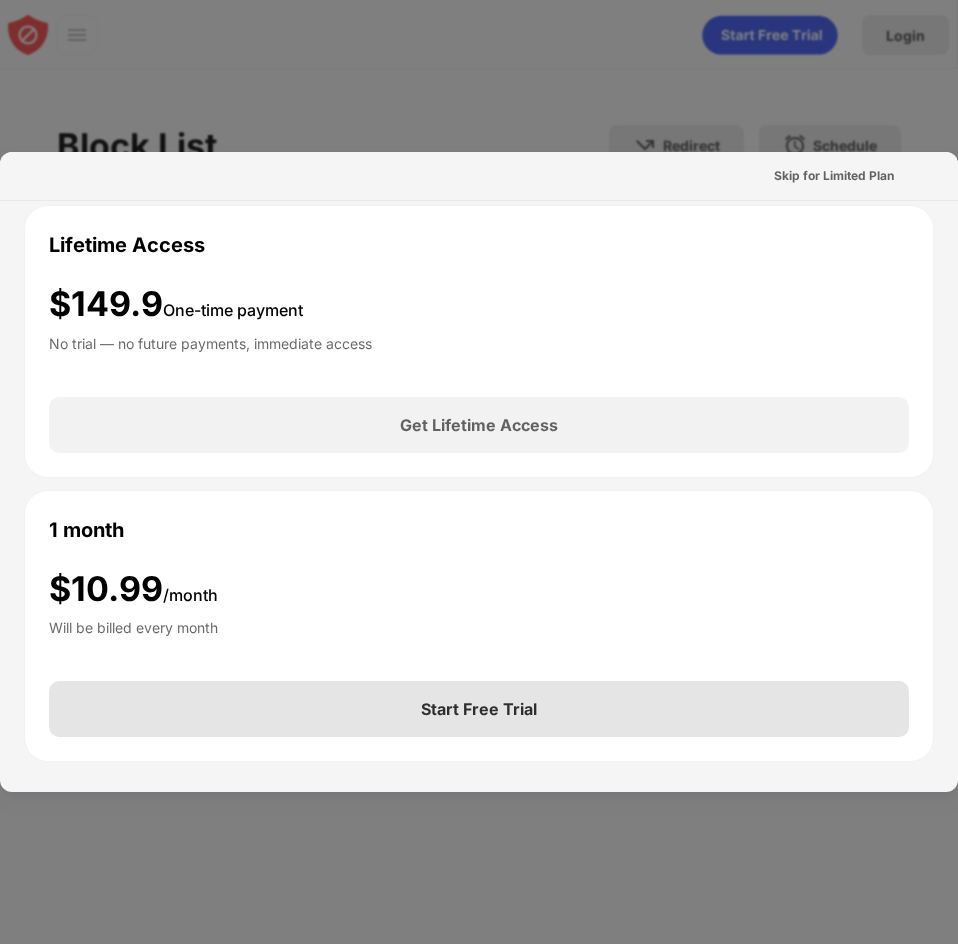 scroll, scrollTop: 0, scrollLeft: 0, axis: both 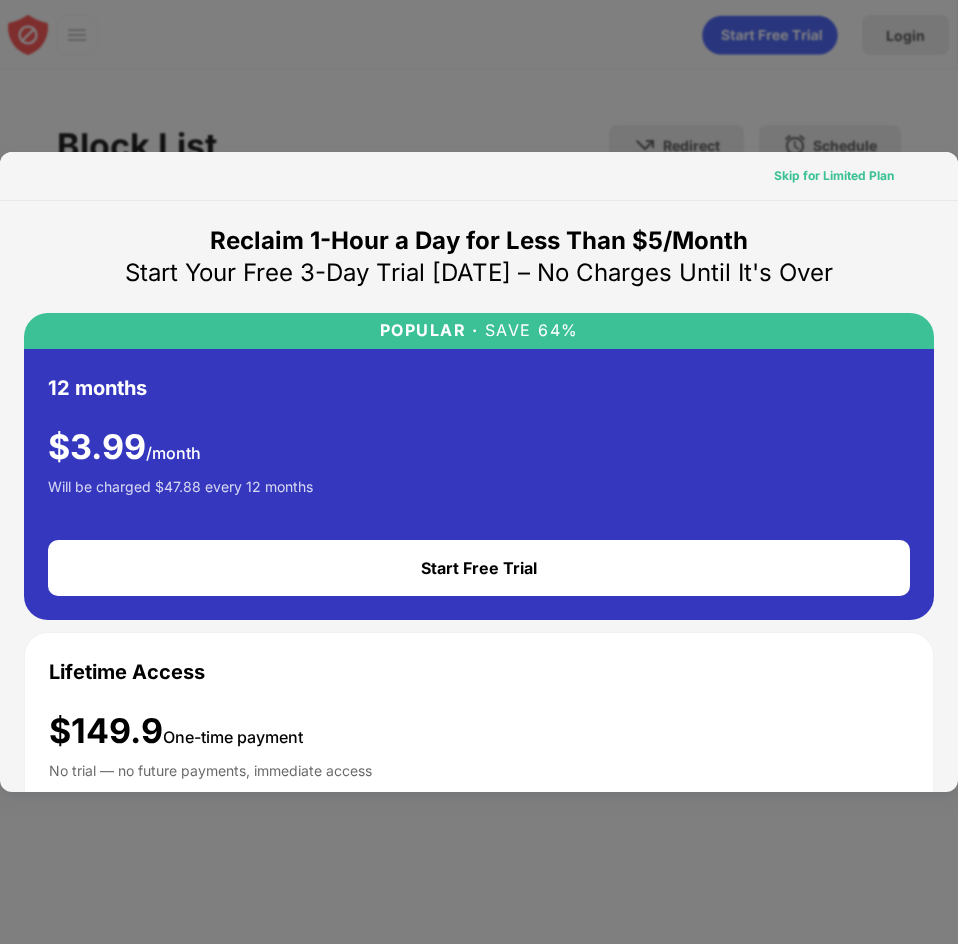 click on "Skip for Limited Plan" at bounding box center (834, 176) 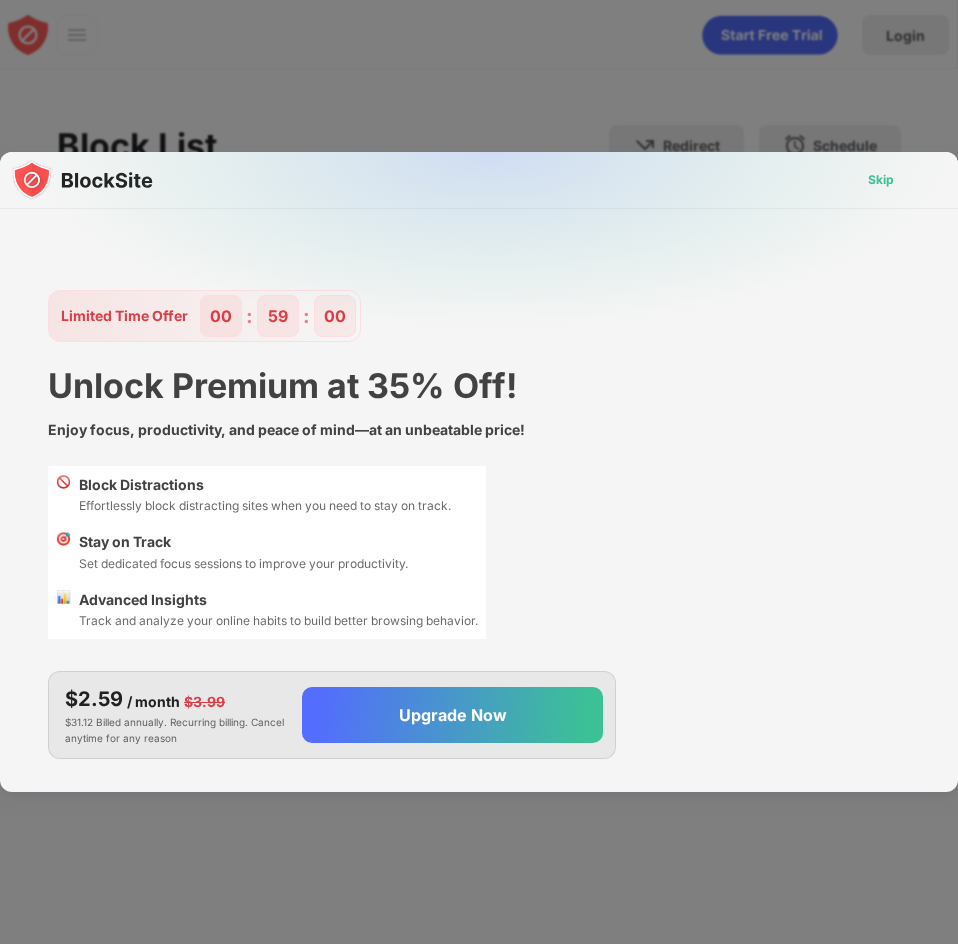 click on "Skip" at bounding box center (881, 180) 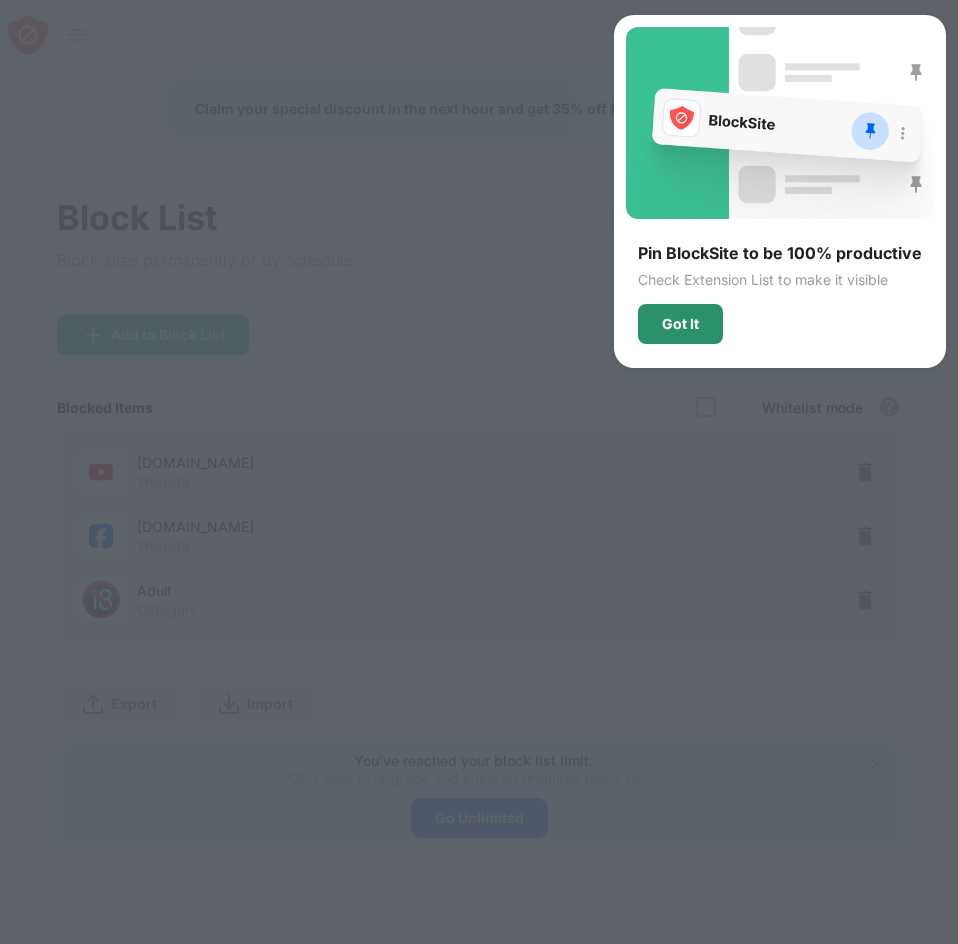 click on "Got It" at bounding box center (680, 324) 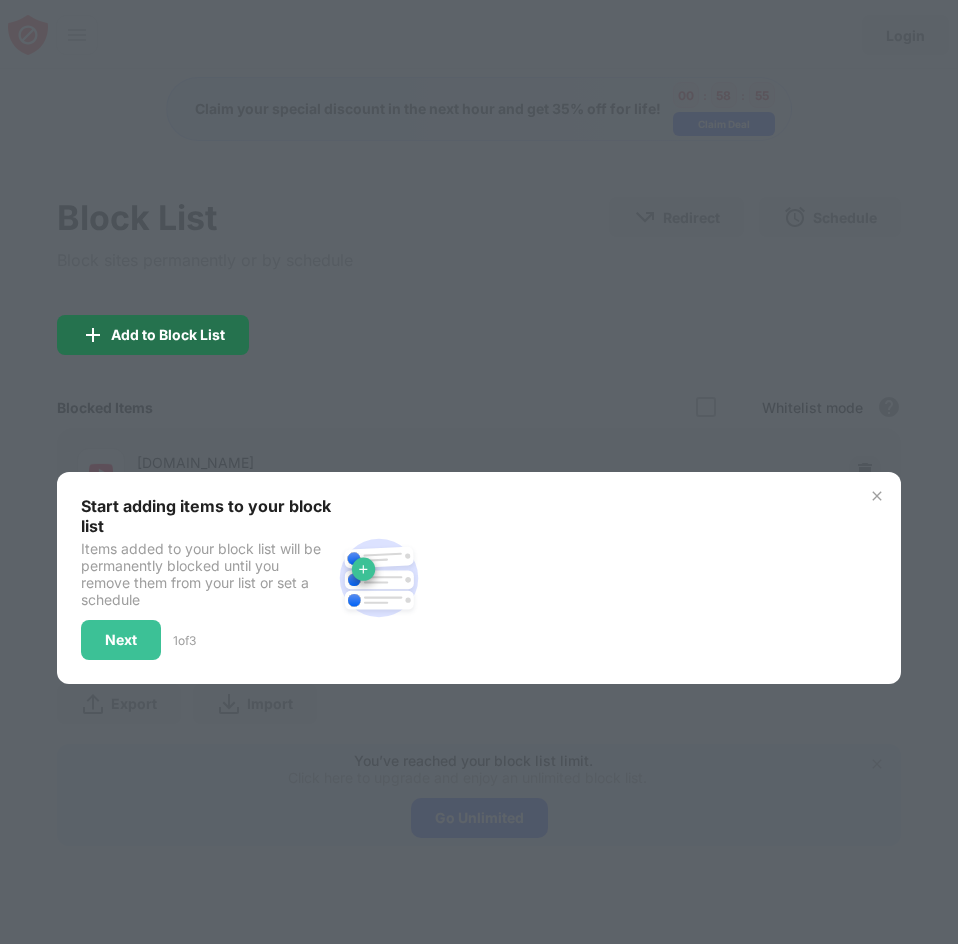 click on "Add to Block List" at bounding box center [153, 335] 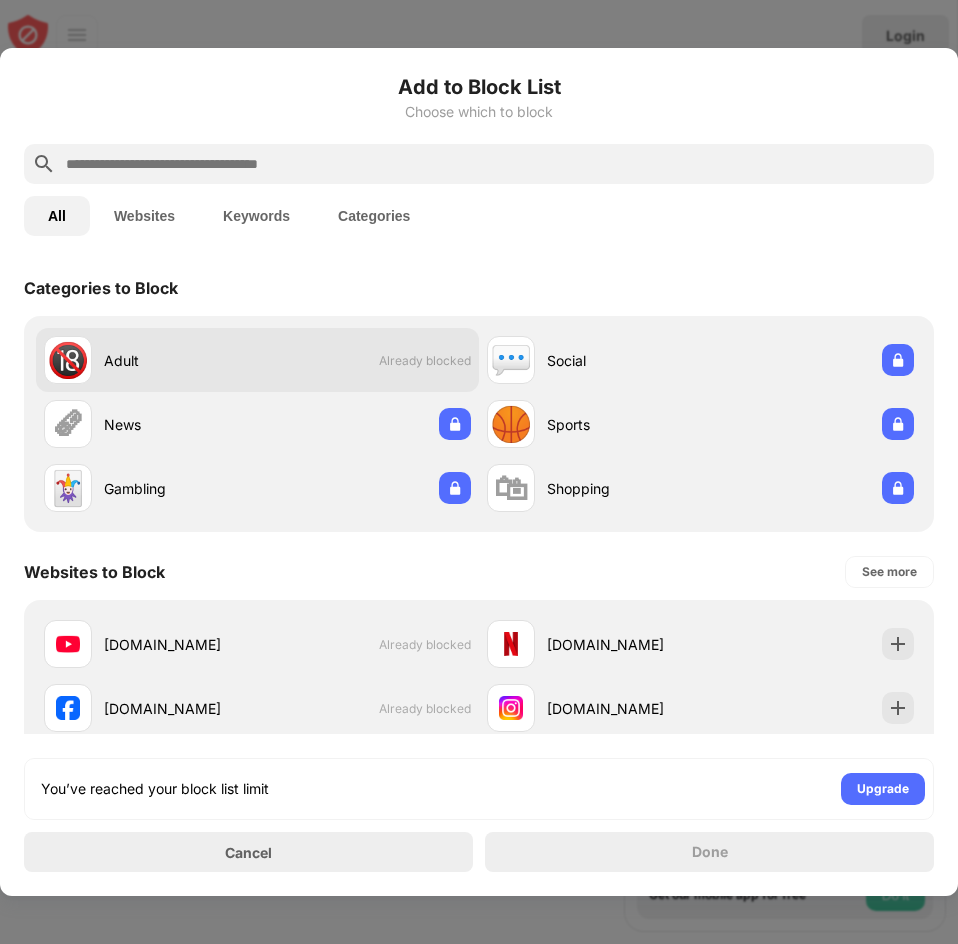click on "Adult" at bounding box center (181, 360) 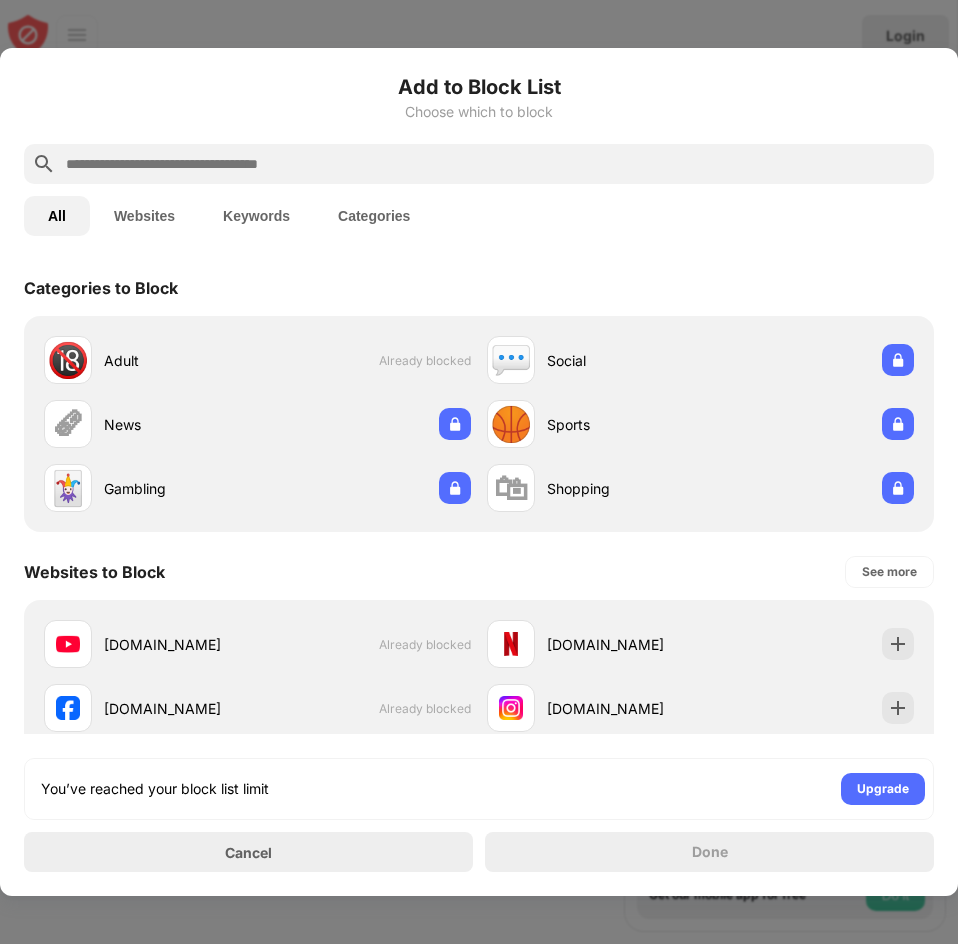 click on "Websites" at bounding box center (144, 216) 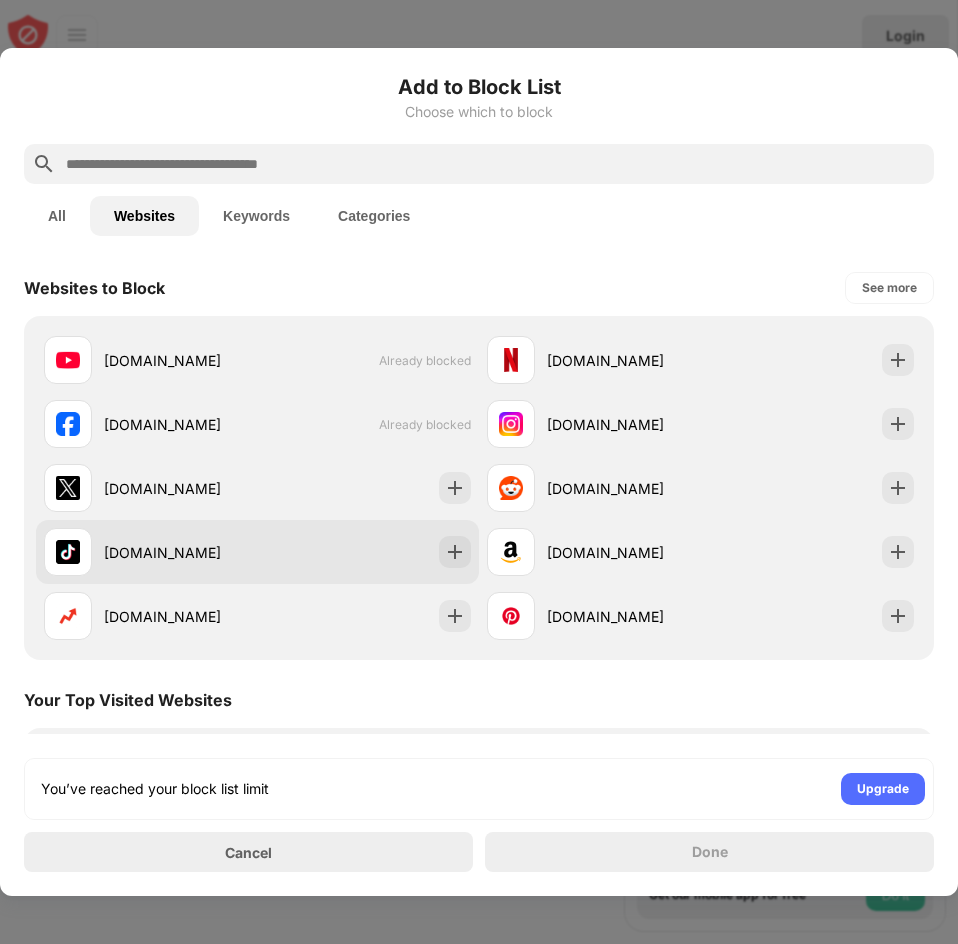 click on "tiktok.com" at bounding box center [181, 552] 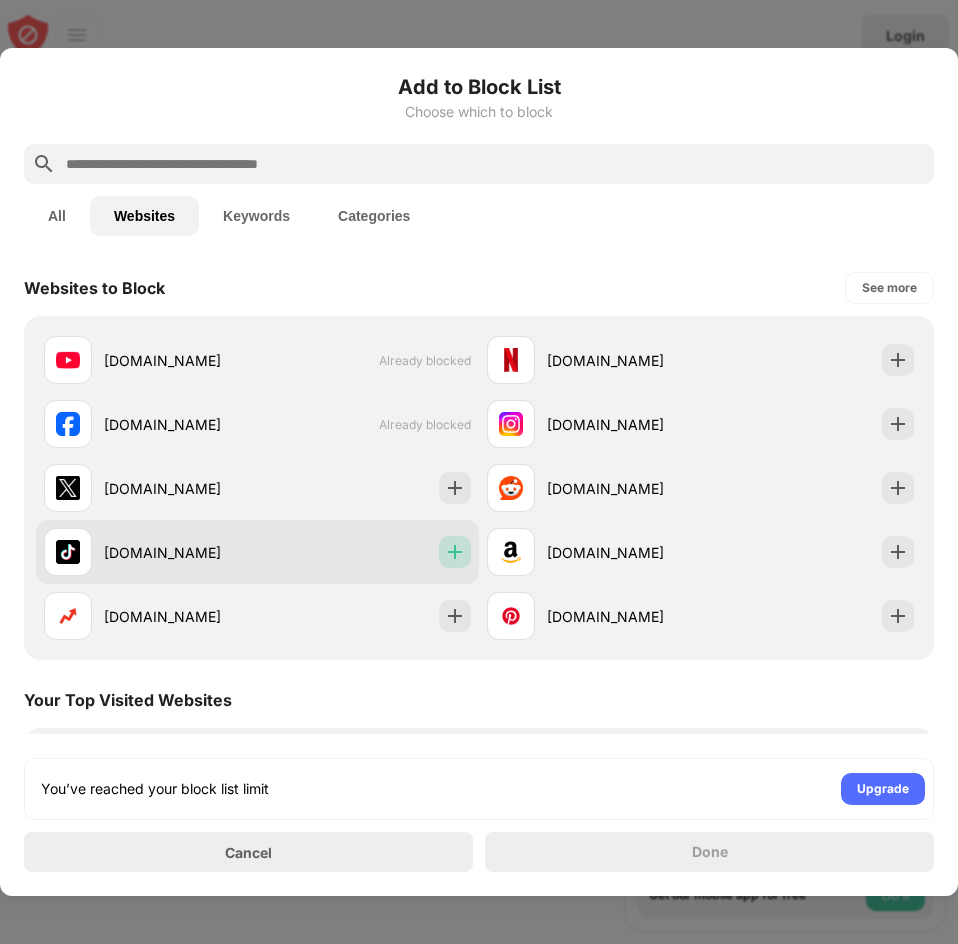click at bounding box center (455, 552) 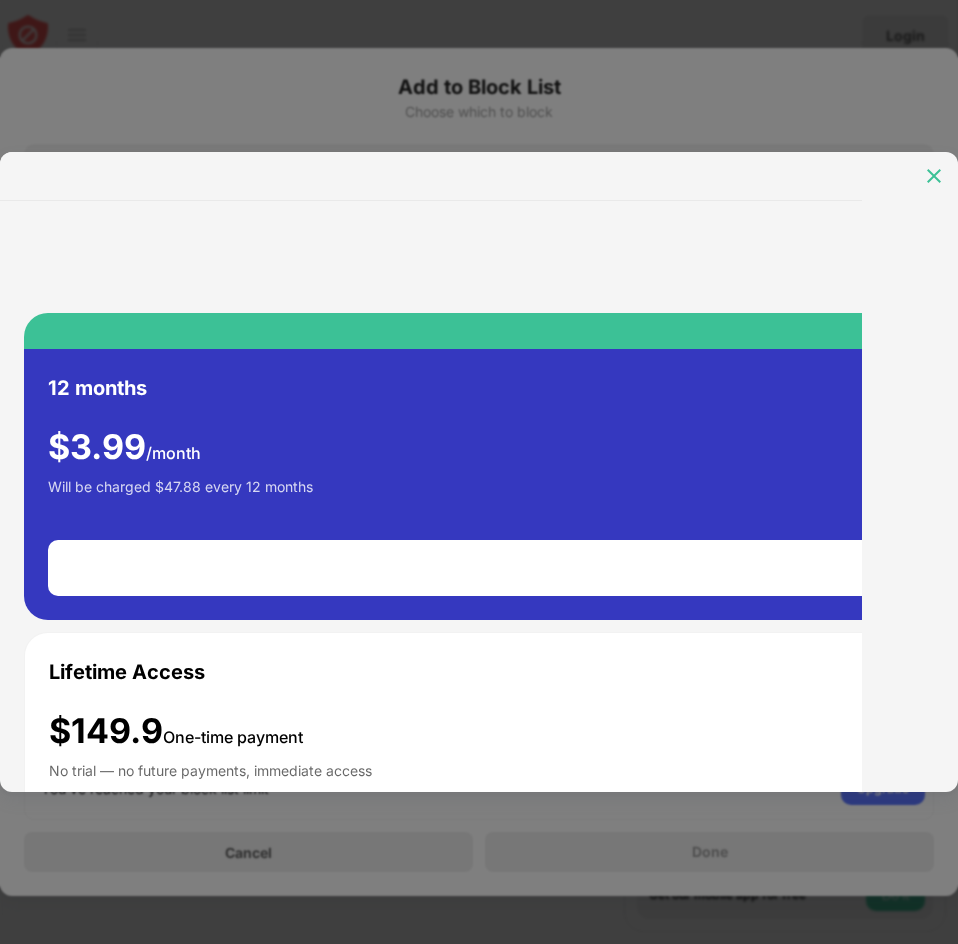 click at bounding box center (934, 176) 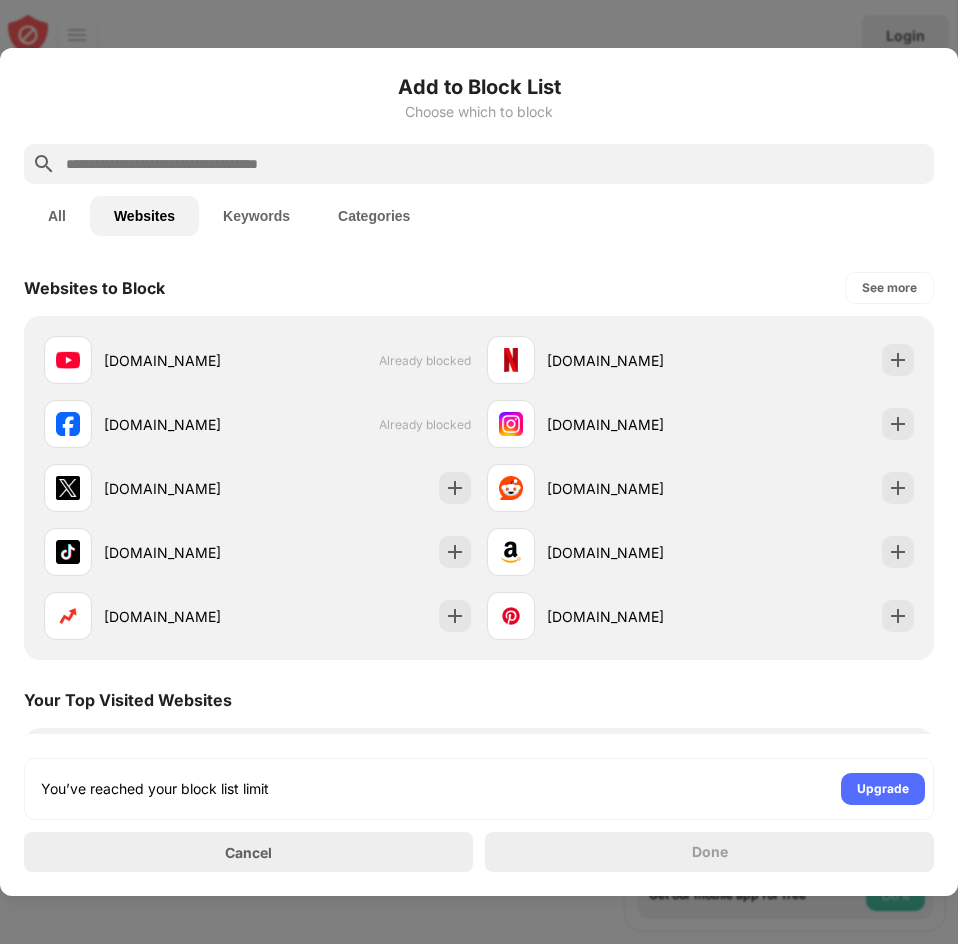click on "Keywords" at bounding box center (256, 216) 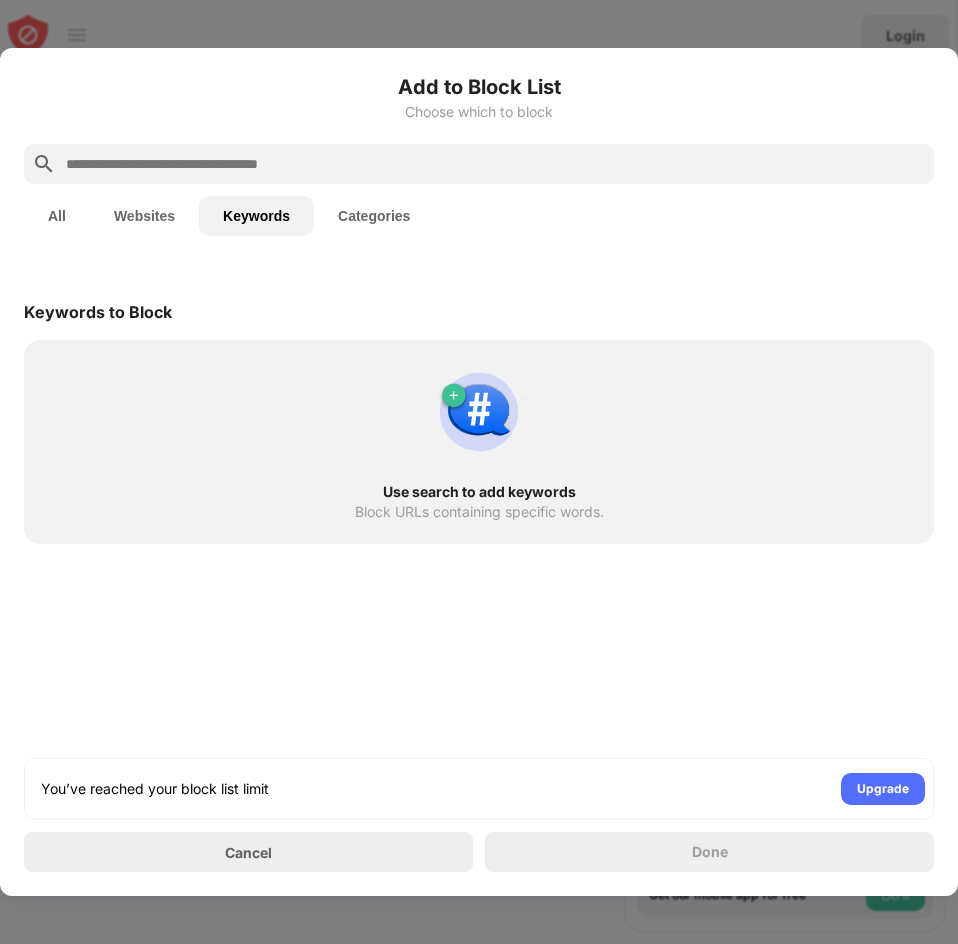 click on "Use search to add keywords Block URLs containing specific words." at bounding box center (479, 442) 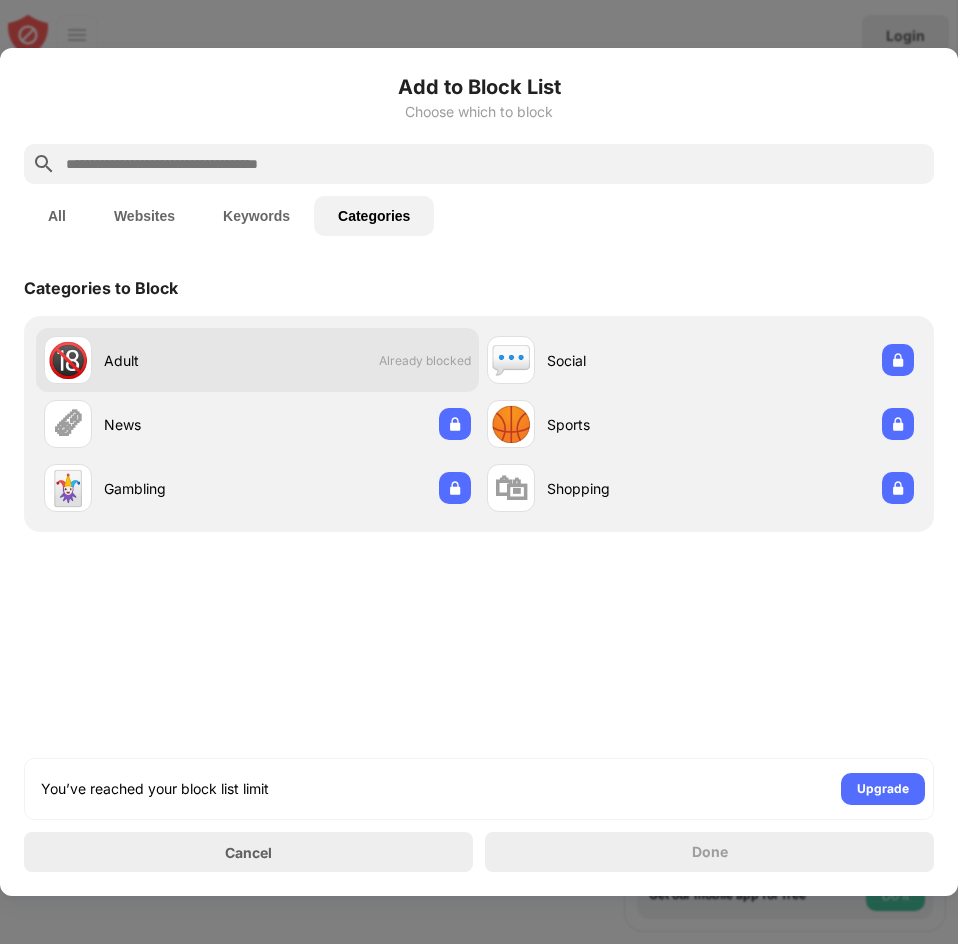 click on "🔞 Adult" at bounding box center [151, 360] 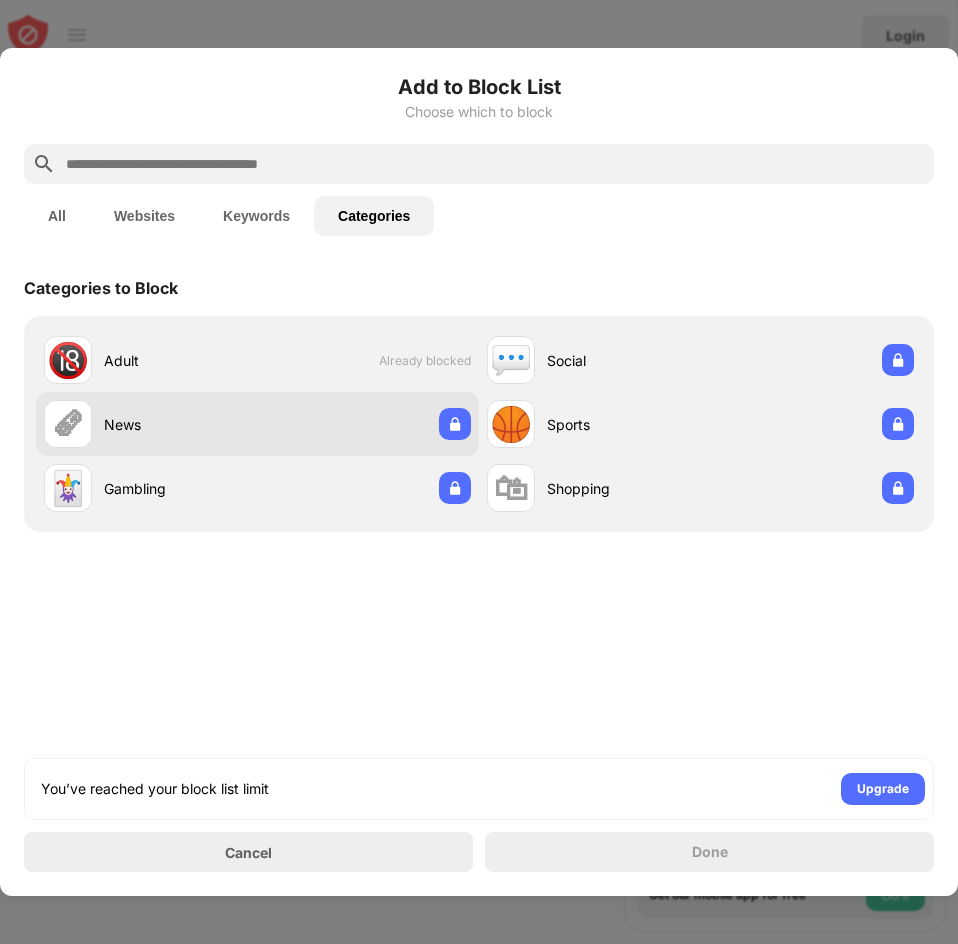 click on "News" at bounding box center (181, 424) 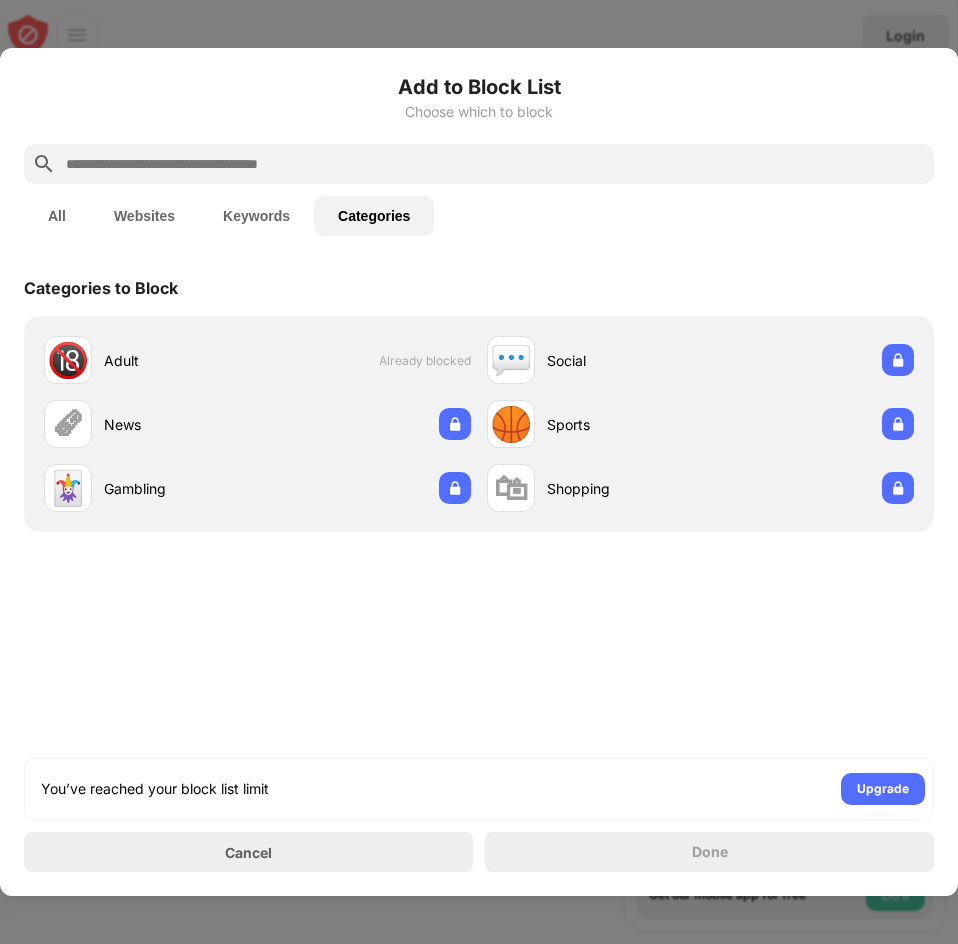 drag, startPoint x: 149, startPoint y: 497, endPoint x: 28, endPoint y: 330, distance: 206.22803 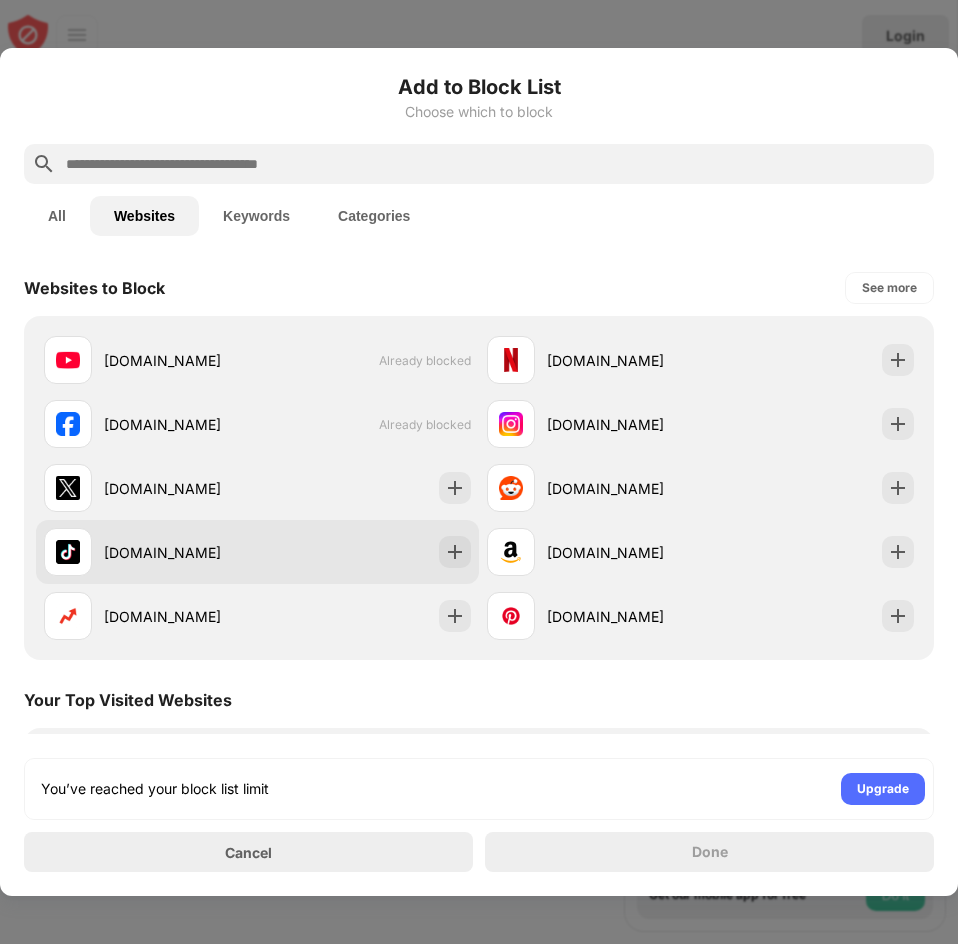 scroll, scrollTop: 254, scrollLeft: 0, axis: vertical 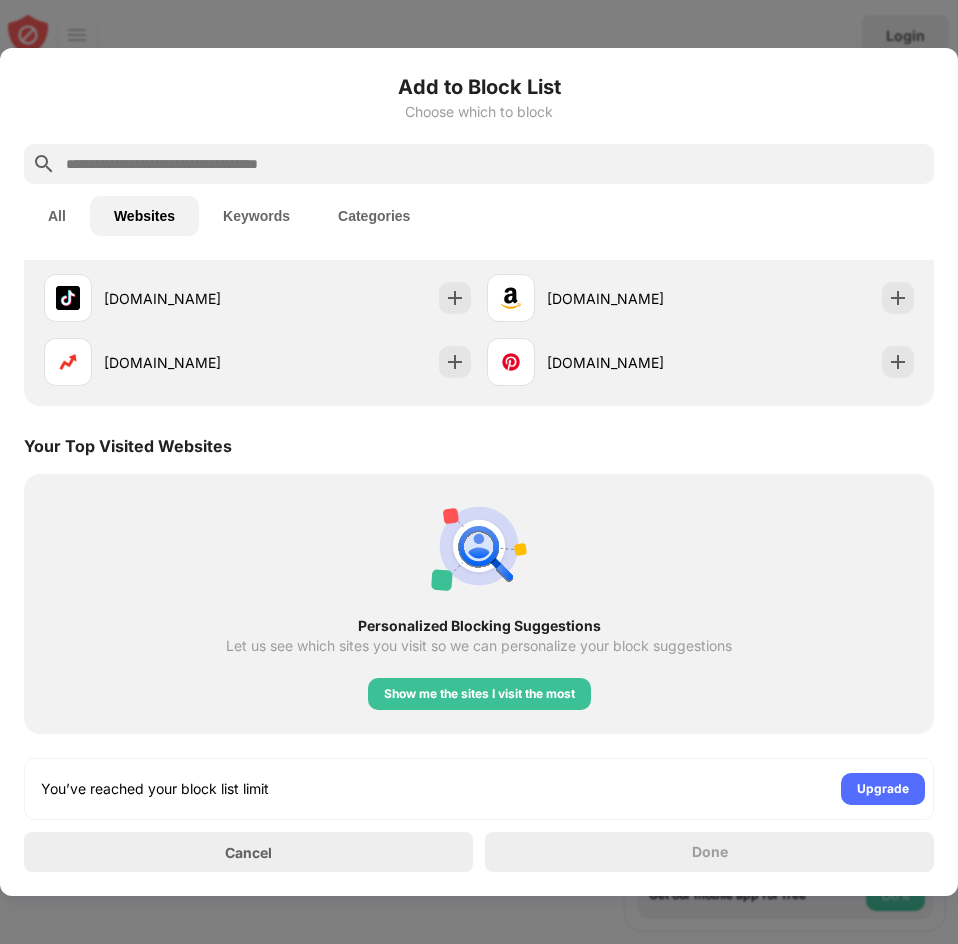 click at bounding box center [479, 472] 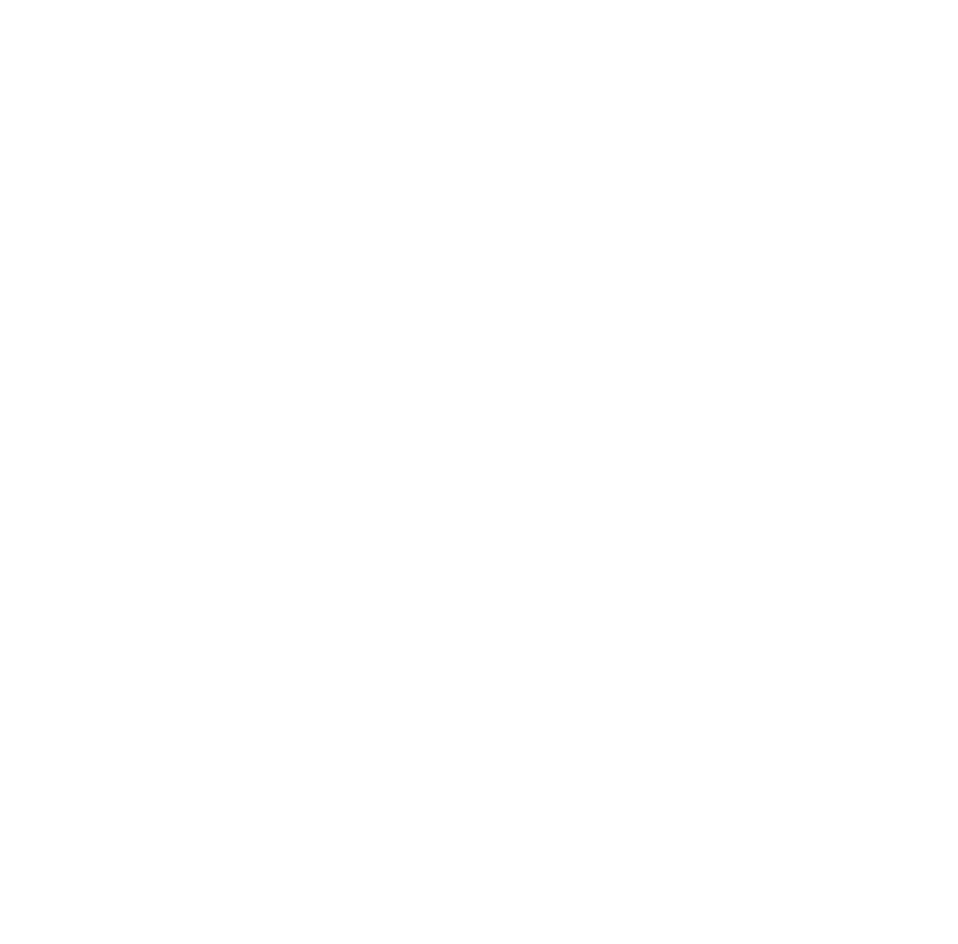 scroll, scrollTop: 0, scrollLeft: 0, axis: both 